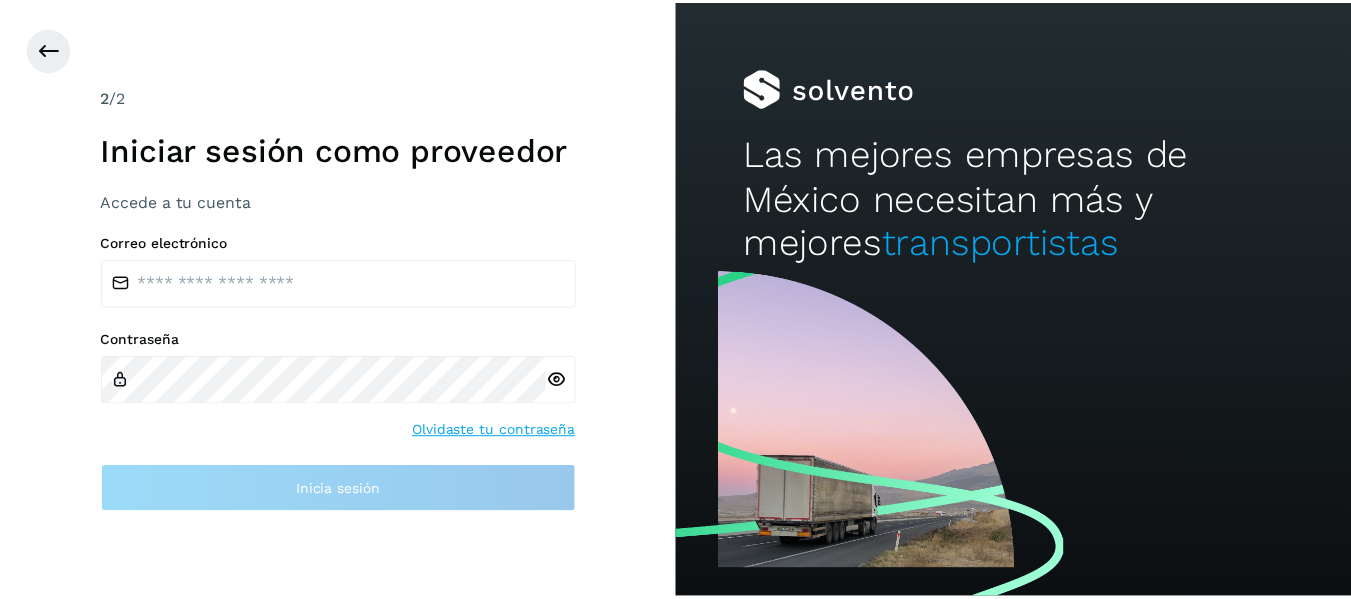 scroll, scrollTop: 0, scrollLeft: 0, axis: both 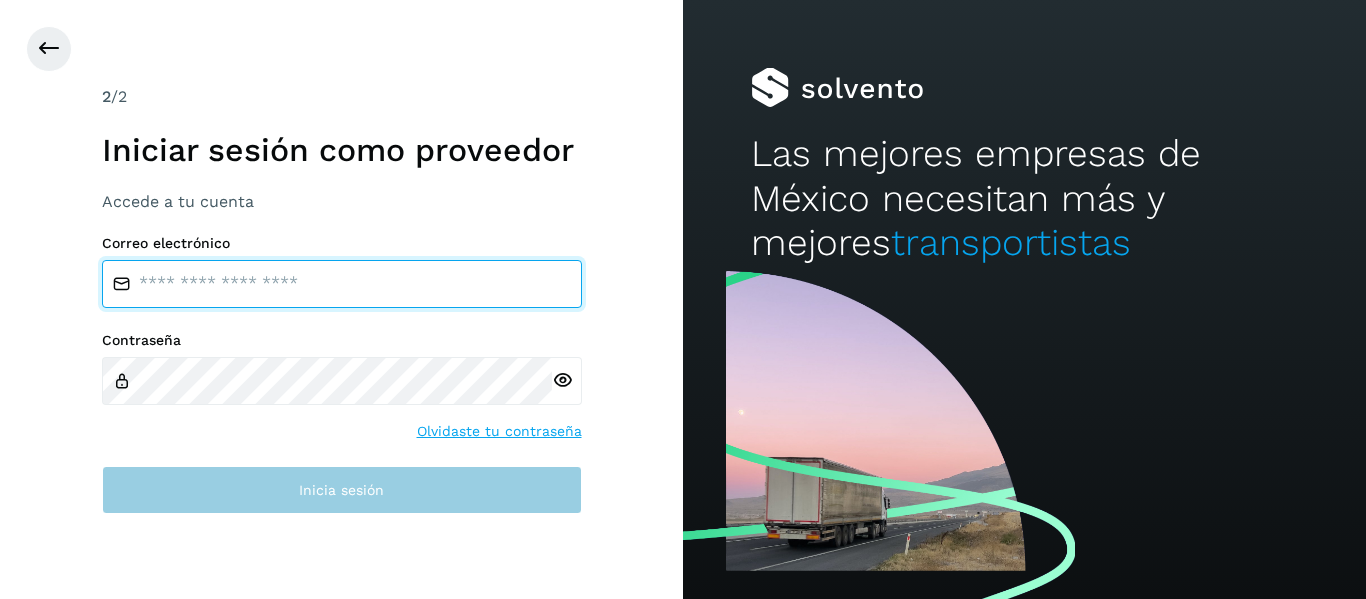 type on "**********" 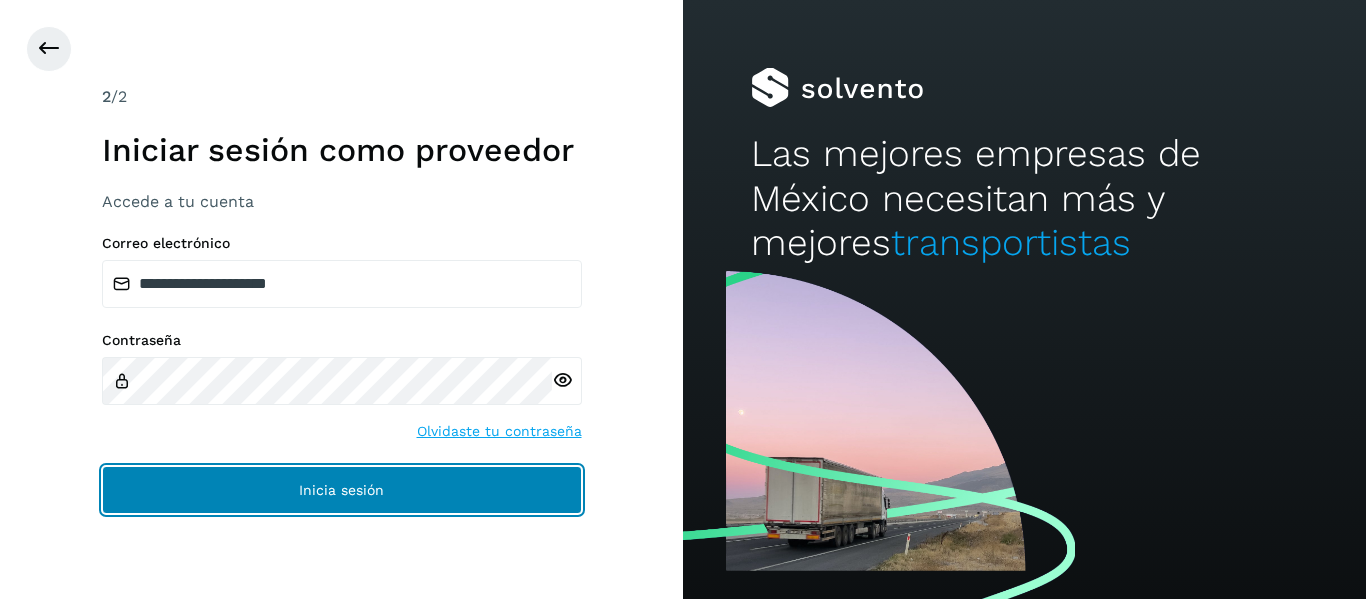 click on "Inicia sesión" at bounding box center (342, 490) 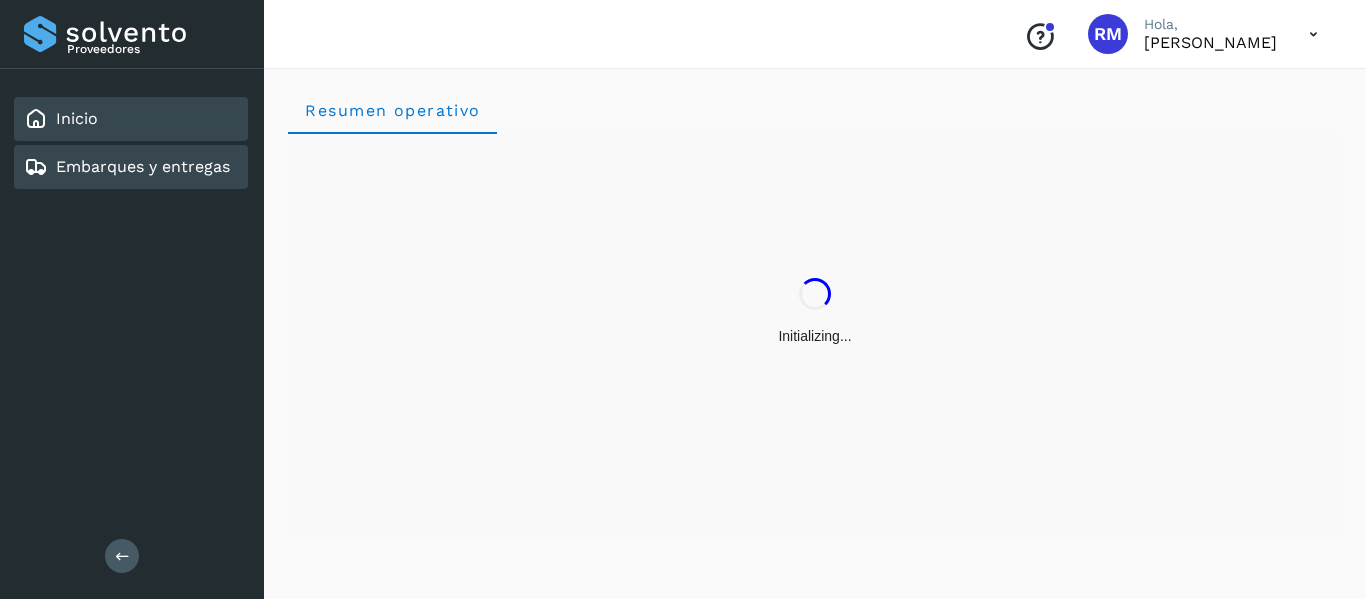 click on "Embarques y entregas" 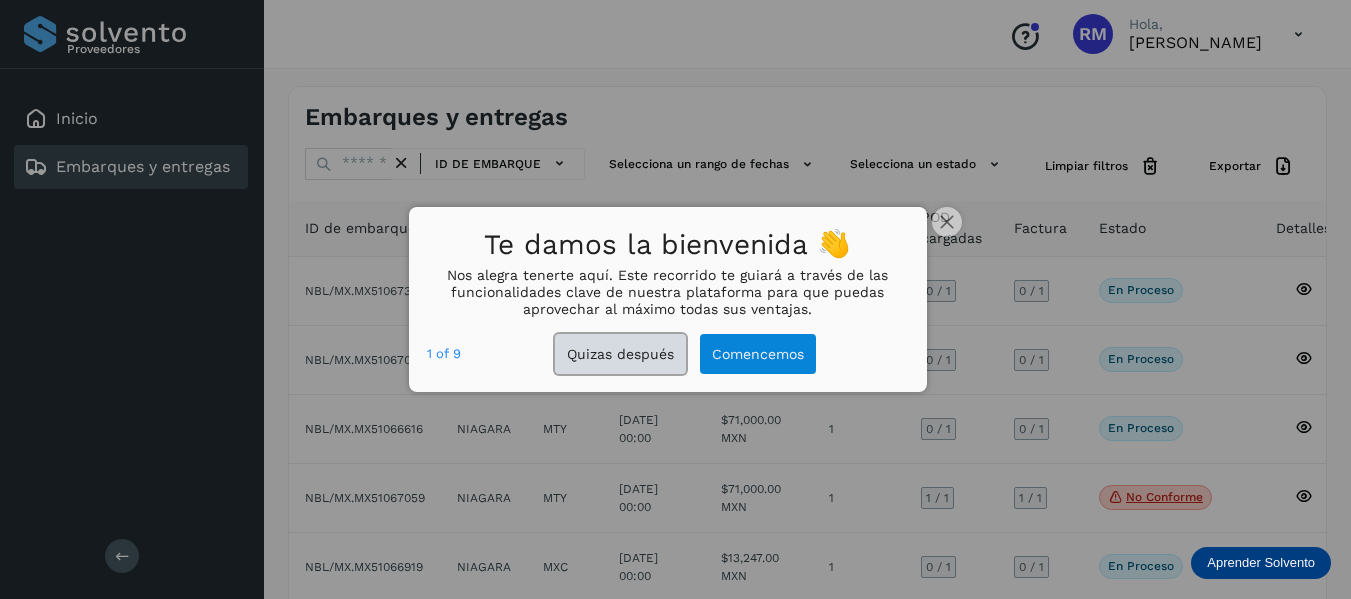 click on "Quizas después" at bounding box center (620, 354) 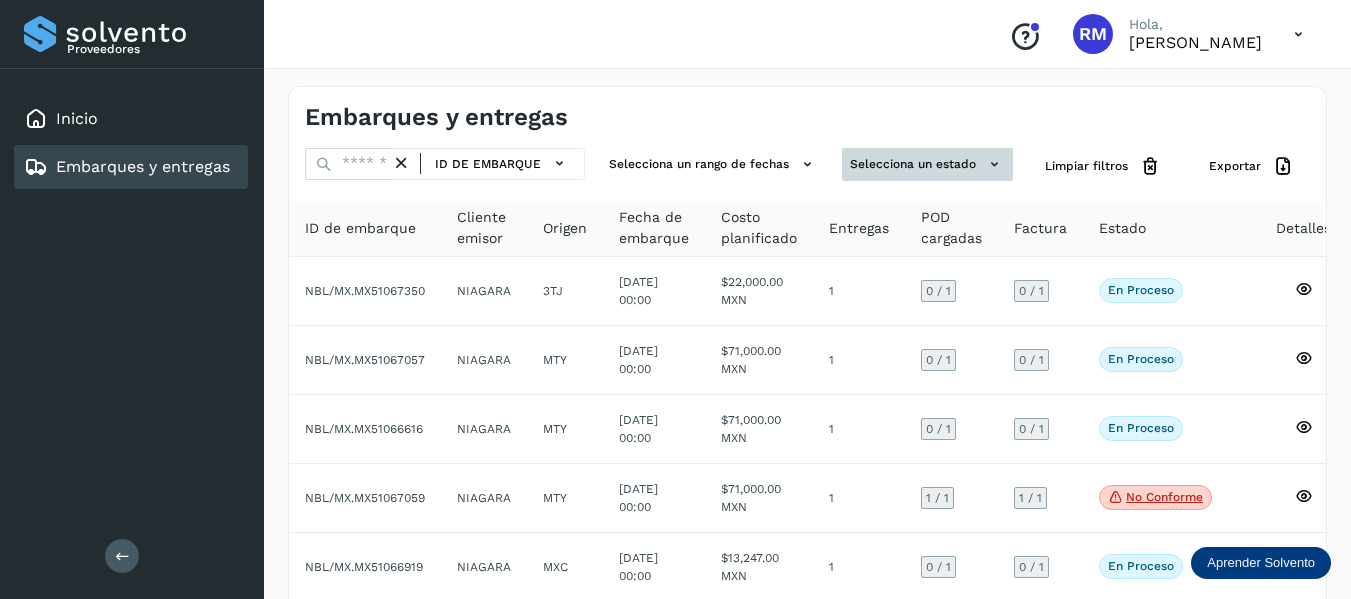 click 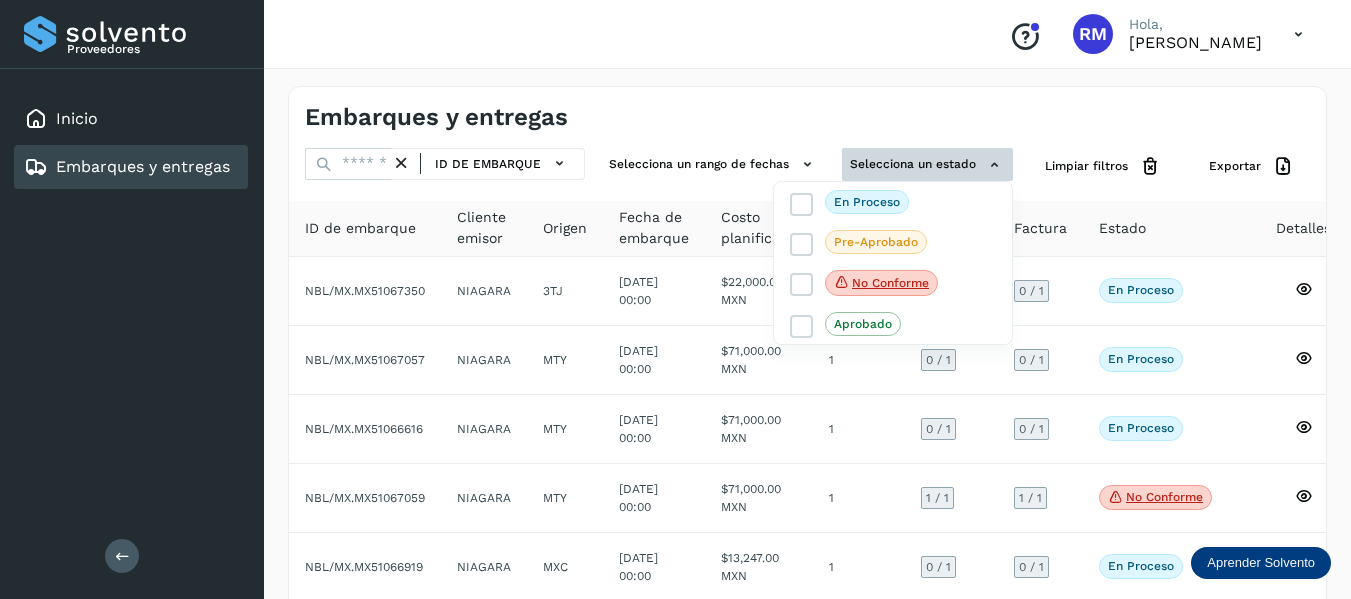 click at bounding box center [675, 299] 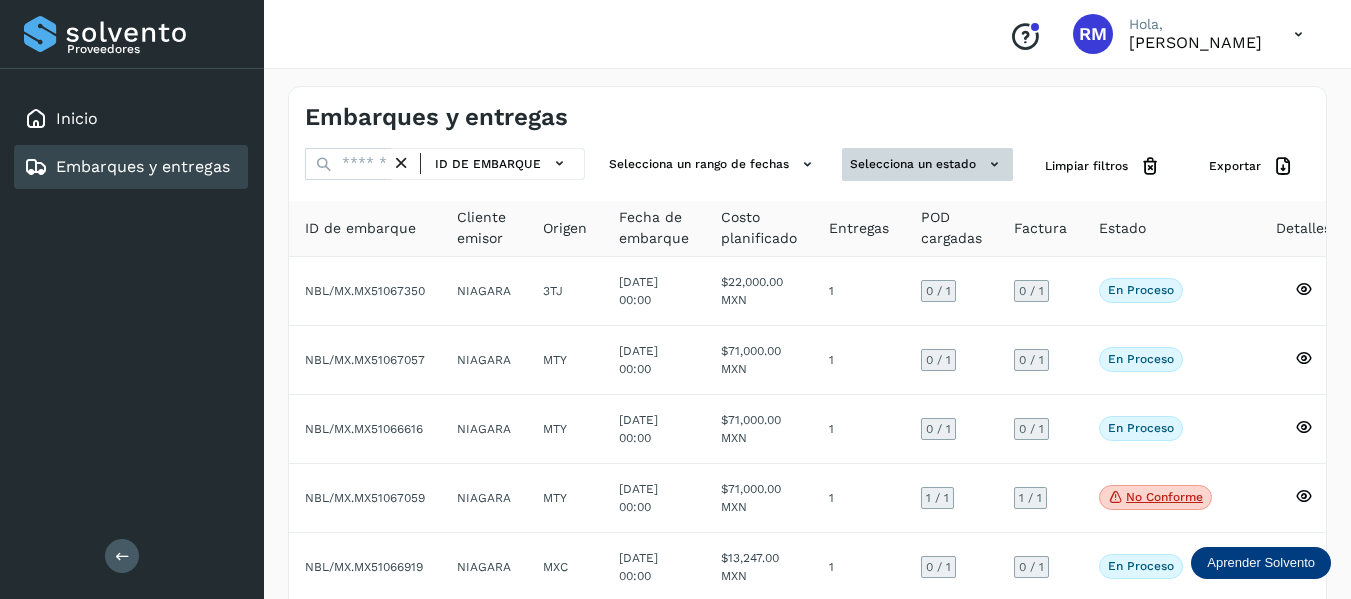 drag, startPoint x: 997, startPoint y: 166, endPoint x: 983, endPoint y: 179, distance: 19.104973 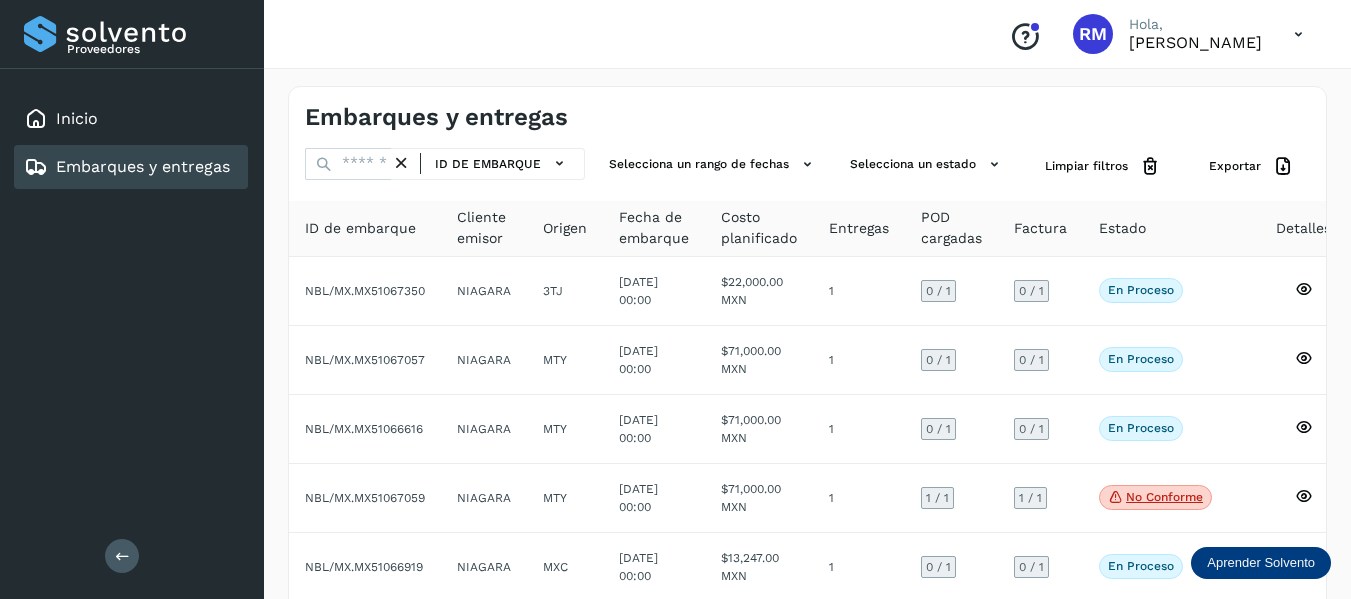 click at bounding box center [675, 299] 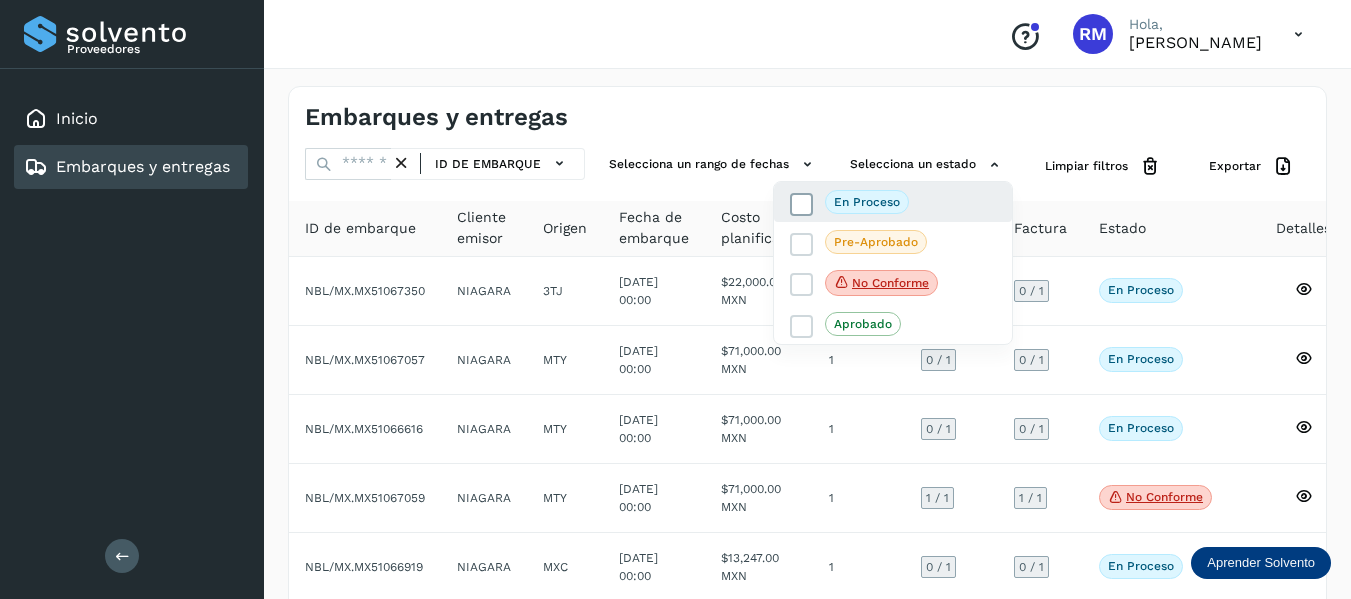 click at bounding box center [802, 204] 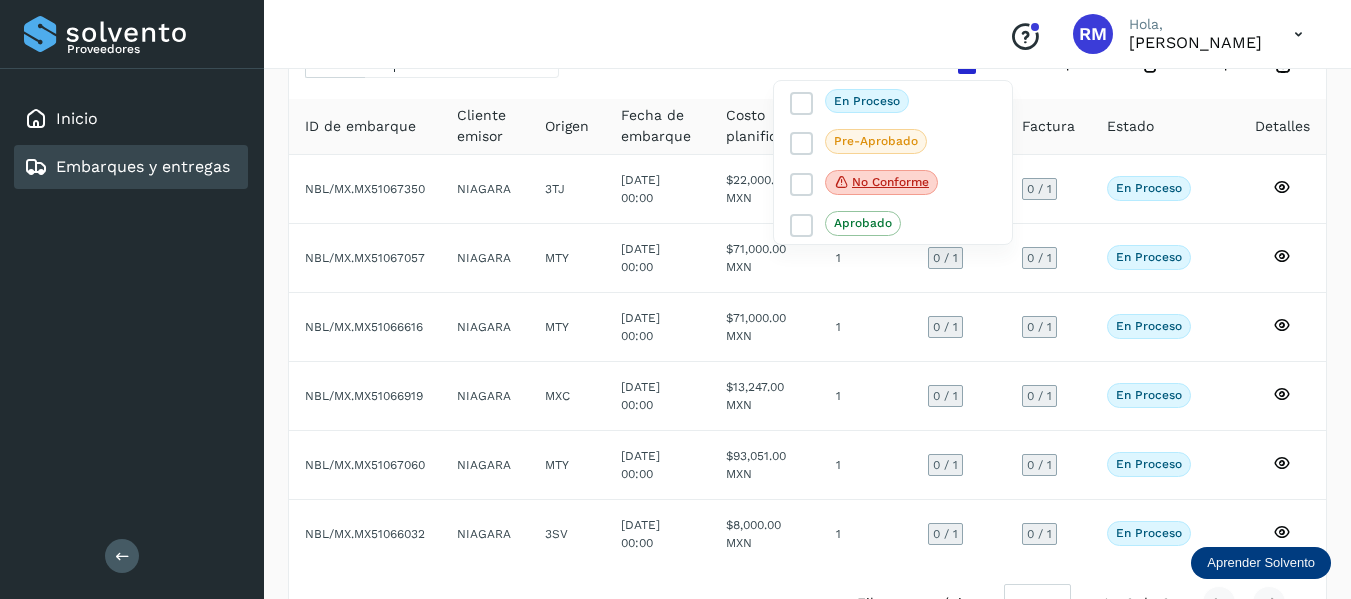 scroll, scrollTop: 67, scrollLeft: 0, axis: vertical 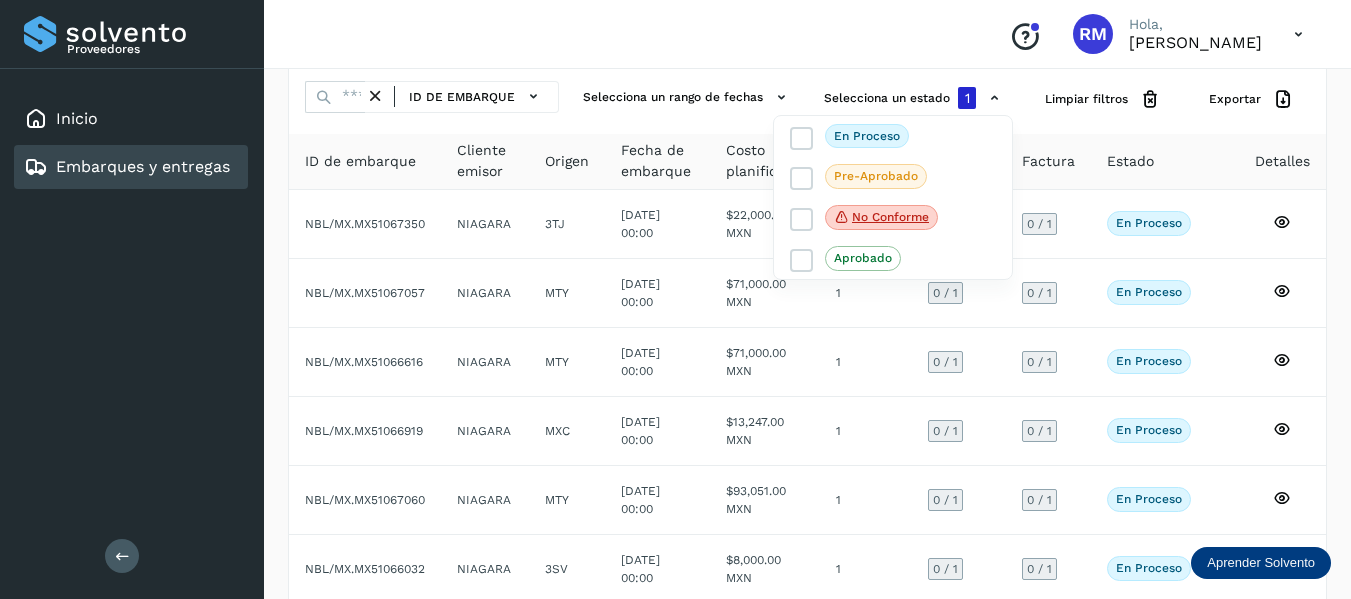 click at bounding box center [675, 299] 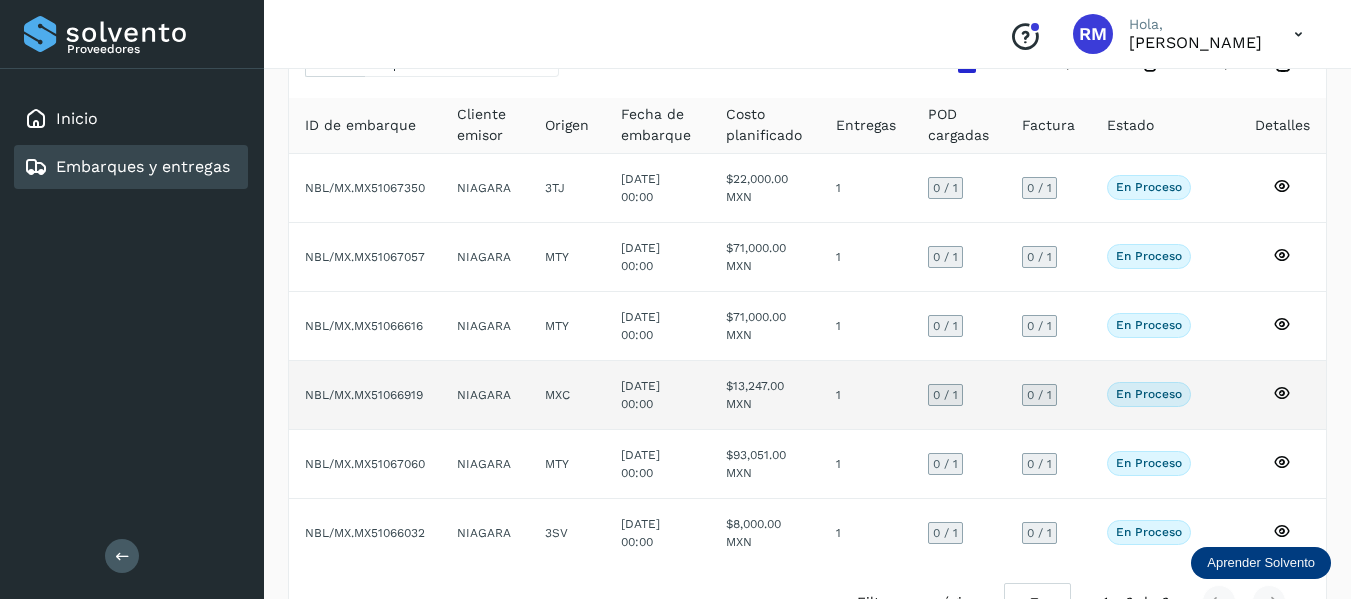 scroll, scrollTop: 167, scrollLeft: 0, axis: vertical 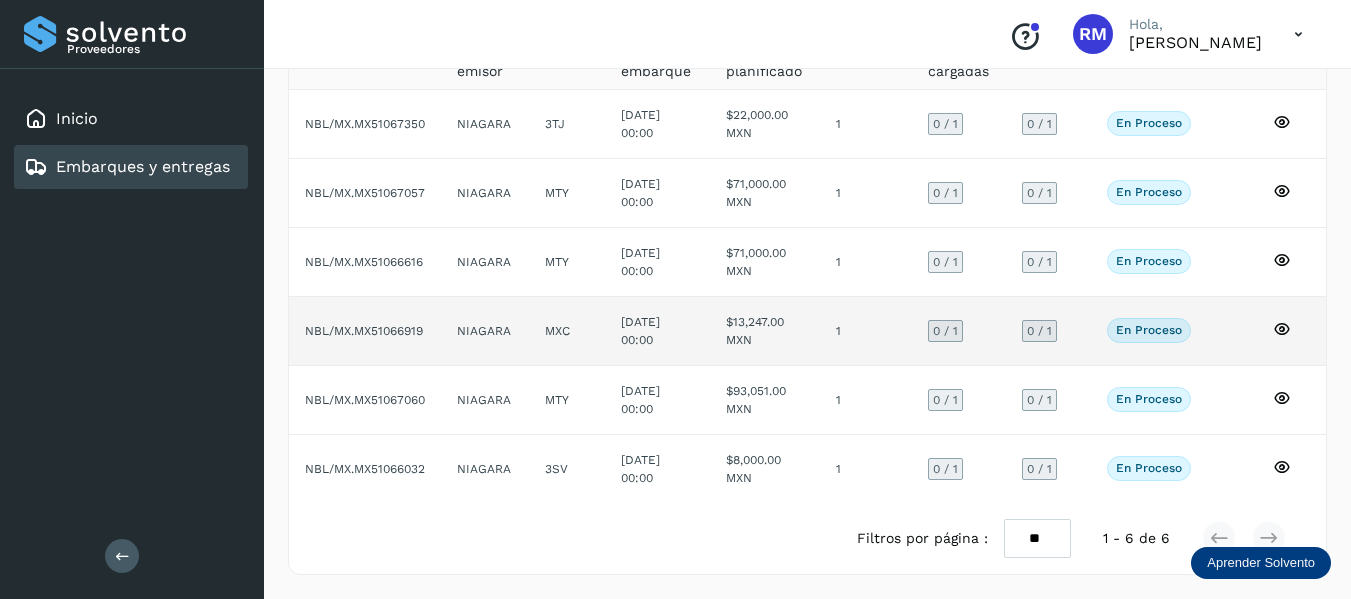 click on "NBL/MX.MX51067350 NIAGARA 3TJ [DATE] 00:00  $22,000.00 MXN  1 0  / 1 0 / 1 En proceso
Verifica el estado de la factura o entregas asociadas a este embarque
NBL/MX.MX51067057 NIAGARA MTY [DATE] 00:00  $71,000.00 MXN  1 0  / 1 0 / 1 En proceso
Verifica el estado de la factura o entregas asociadas a este embarque
NBL/MX.MX51066616 NIAGARA MTY [DATE] 00:00  $71,000.00 MXN  1 0  / 1 0 / 1 En proceso
Verifica el estado de la factura o entregas asociadas a este embarque
NBL/MX.MX51066919 NIAGARA MXC [DATE] 00:00  $13,247.00 MXN  1 0  / 1 0 / 1 En proceso
Verifica el estado de la factura o entregas asociadas a este embarque
NBL/MX.MX51067060 NIAGARA MTY [DATE] 00:00  $93,051.00 MXN  1 0  / 1 0 / 1 En proceso
NBL/MX.MX51066032 NIAGARA 3SV" 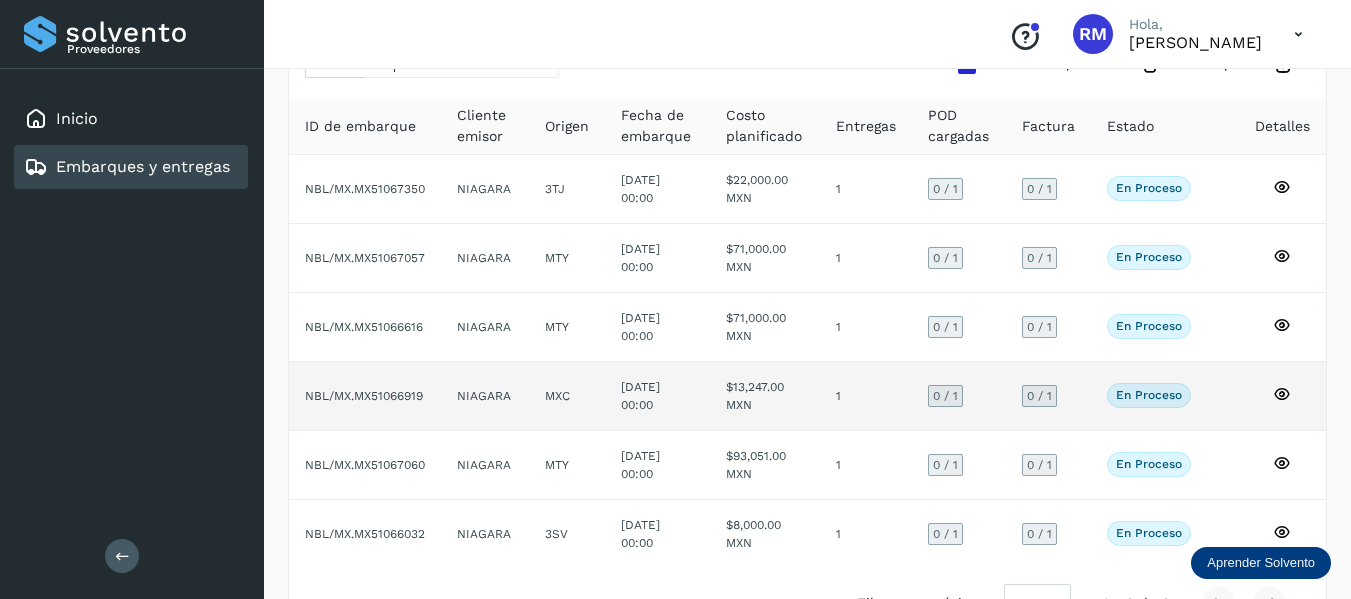 scroll, scrollTop: 67, scrollLeft: 0, axis: vertical 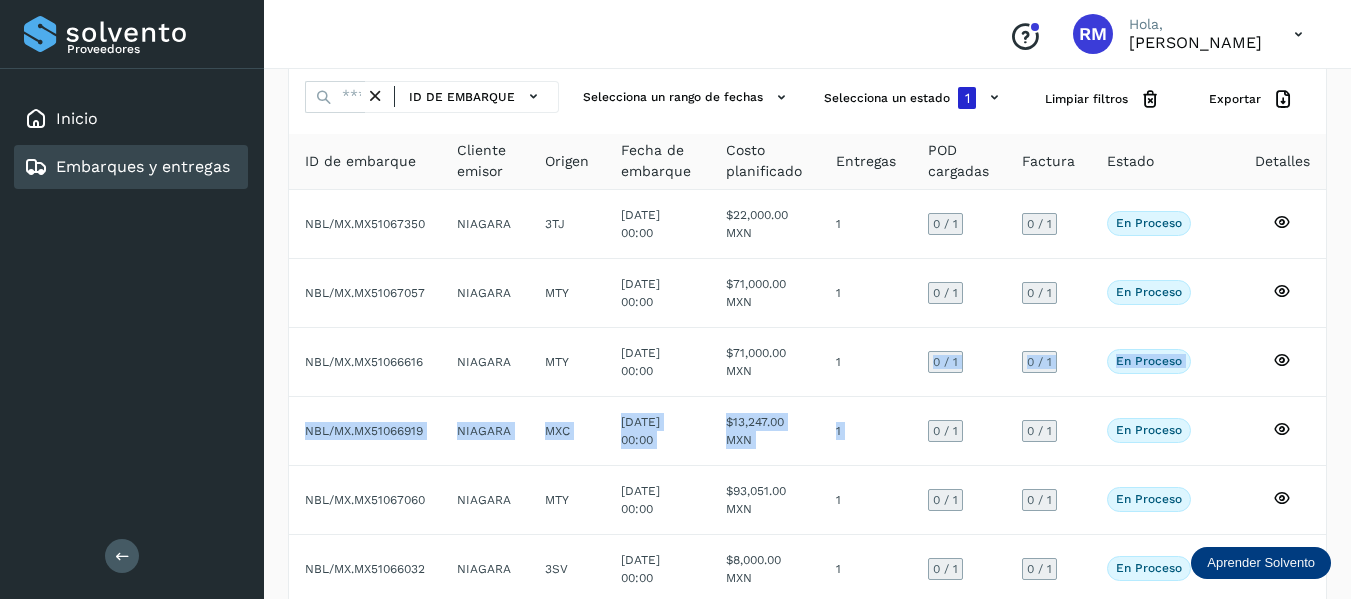 drag, startPoint x: 920, startPoint y: 397, endPoint x: 940, endPoint y: 147, distance: 250.79872 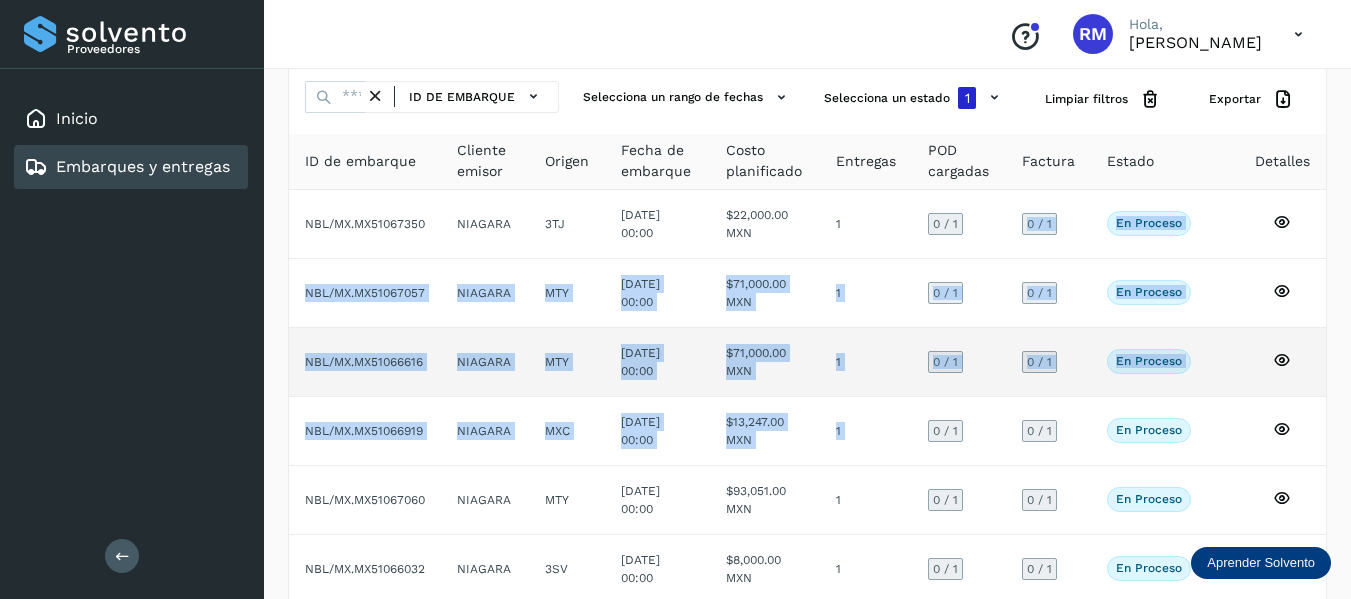 click on "0 / 1" 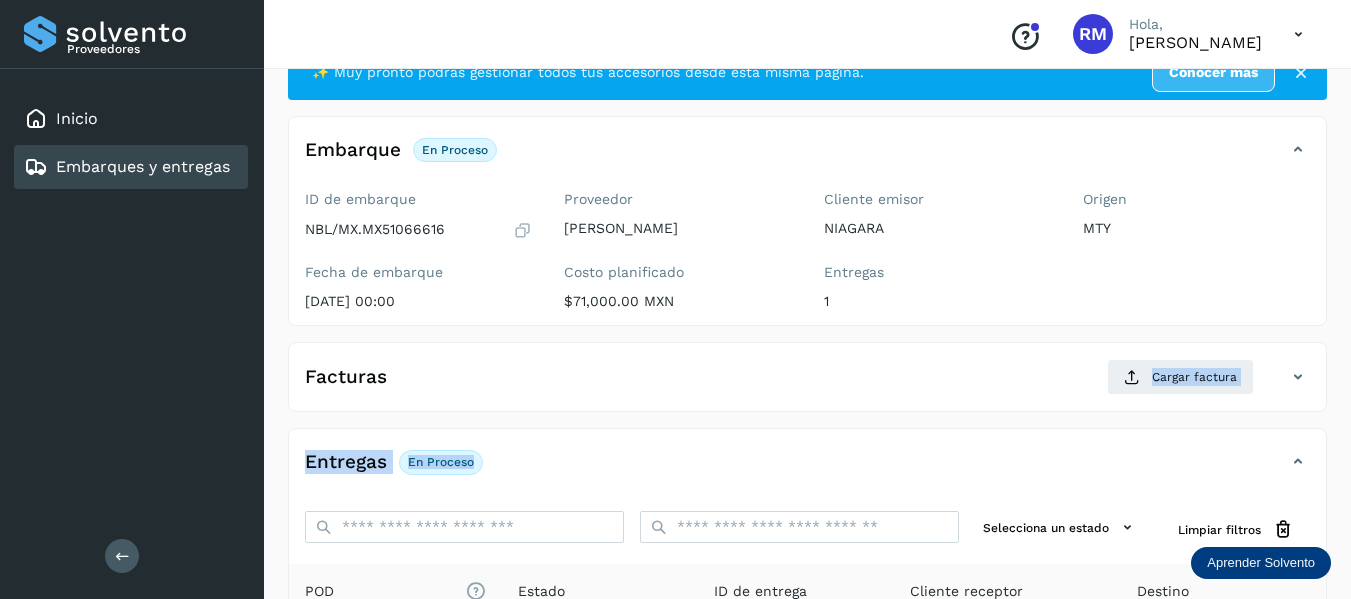 drag, startPoint x: 829, startPoint y: 396, endPoint x: 826, endPoint y: 362, distance: 34.132095 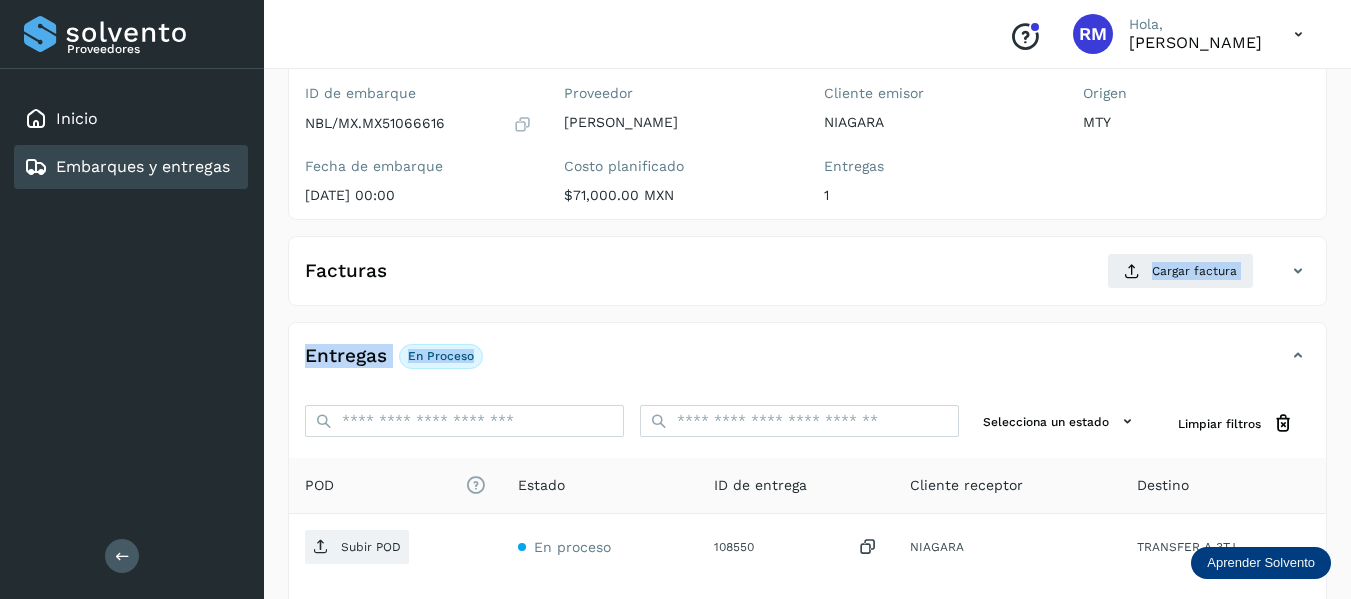 click on "✨ Muy pronto podrás gestionar todos tus accesorios desde esta misma página. Conocer más Embarque En proceso
Verifica el estado de la factura o entregas asociadas a este embarque
ID de embarque NBL/MX.MX51066616 Fecha de embarque [DATE] 00:00 Proveedor [PERSON_NAME] Costo planificado  $71,000.00 MXN  Cliente emisor NIAGARA Entregas 1 Origen MTY Facturas Cargar factura Aún no has subido ninguna factura Entregas En proceso Selecciona un estado Limpiar filtros POD
El tamaño máximo de archivo es de 20 Mb.
Estado ID de entrega Cliente receptor Destino Subir POD En proceso 108550  NIAGARA TRANSFER A 3TJ NIAGARA 108550 POD Destino: TRANSFER A 3TJ En proceso Filtros por página : ** ** ** 1 - 1 de 1" at bounding box center [807, 345] 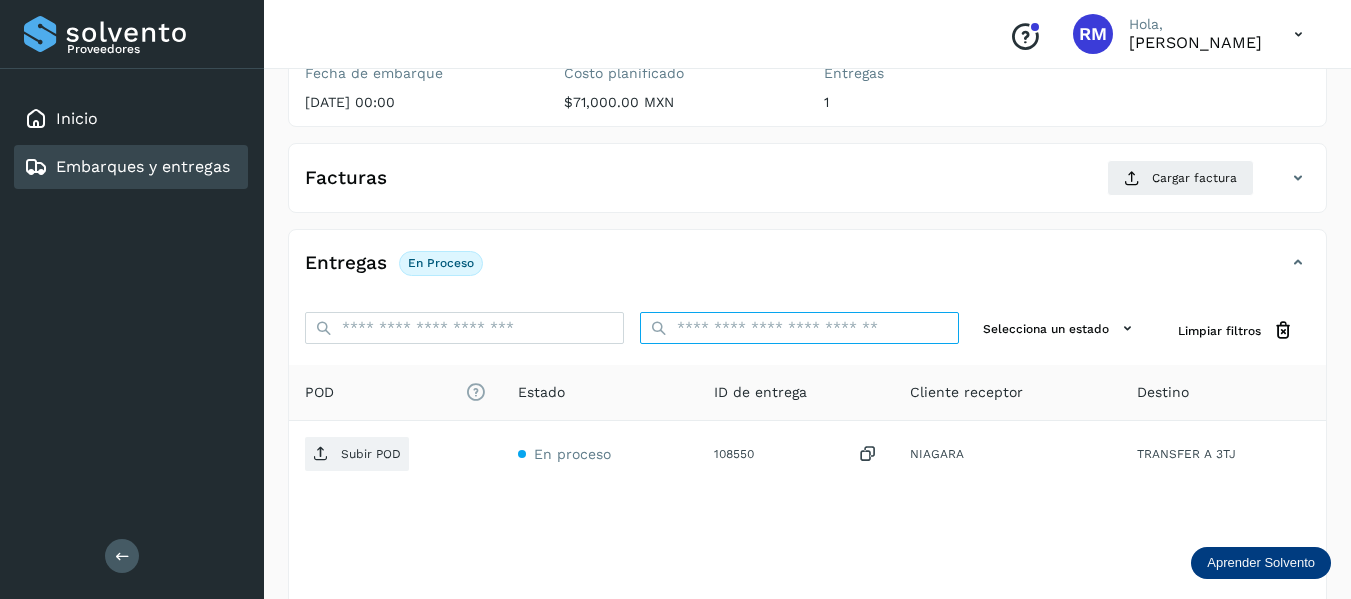 scroll, scrollTop: 267, scrollLeft: 0, axis: vertical 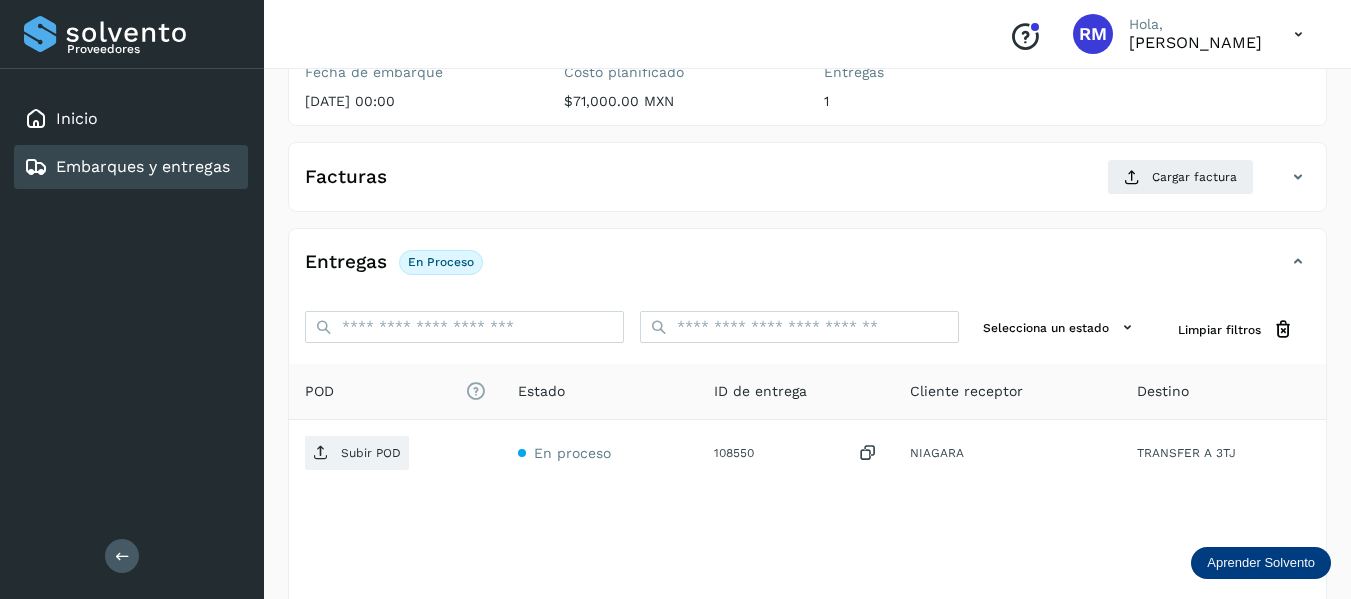 click on "Embarques y entregas" at bounding box center [143, 166] 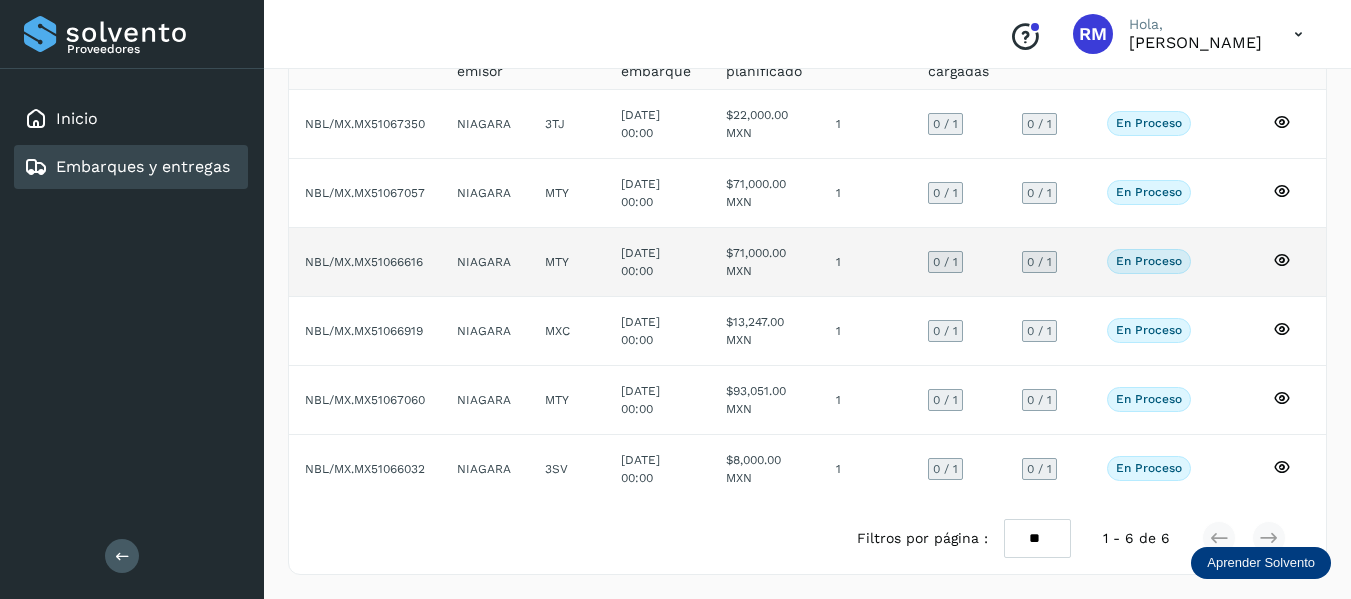 scroll, scrollTop: 67, scrollLeft: 0, axis: vertical 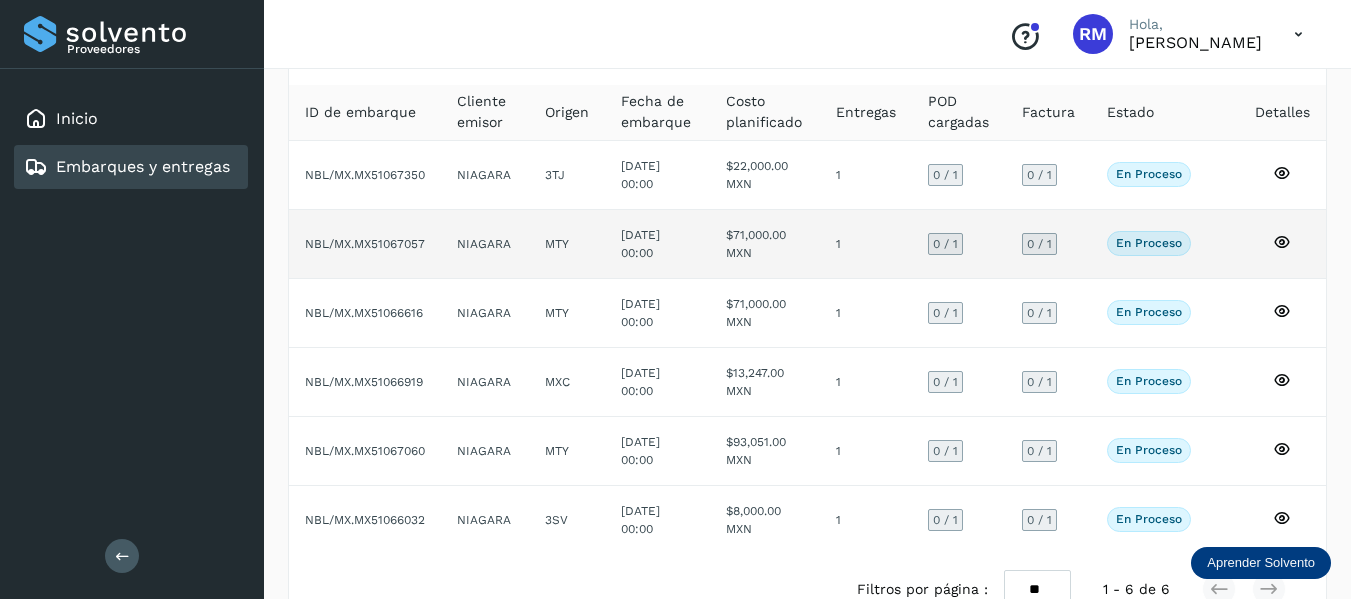 click on "NBL/MX.MX51067057" 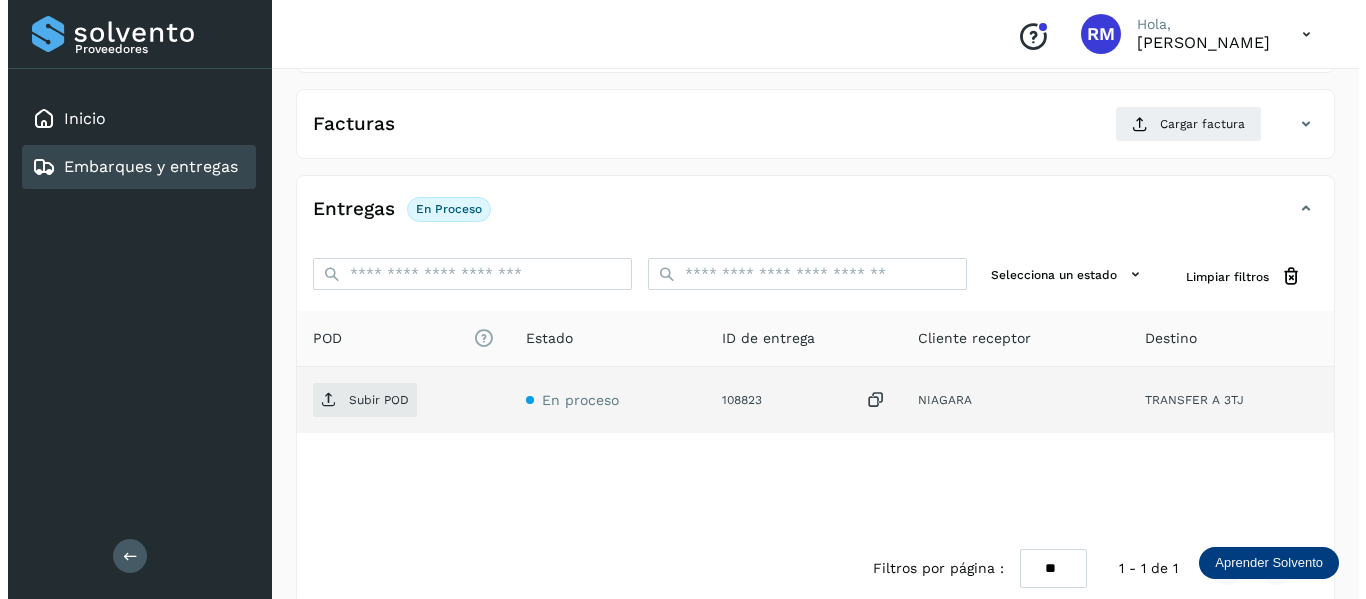 scroll, scrollTop: 350, scrollLeft: 0, axis: vertical 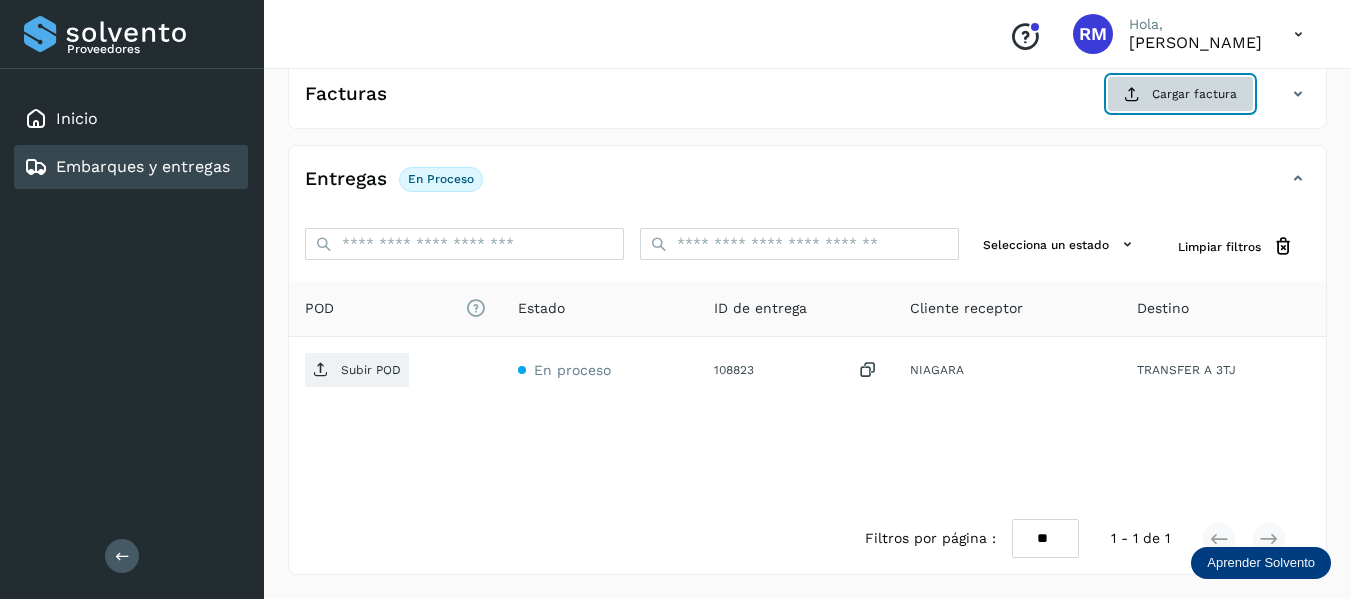 click on "Cargar factura" 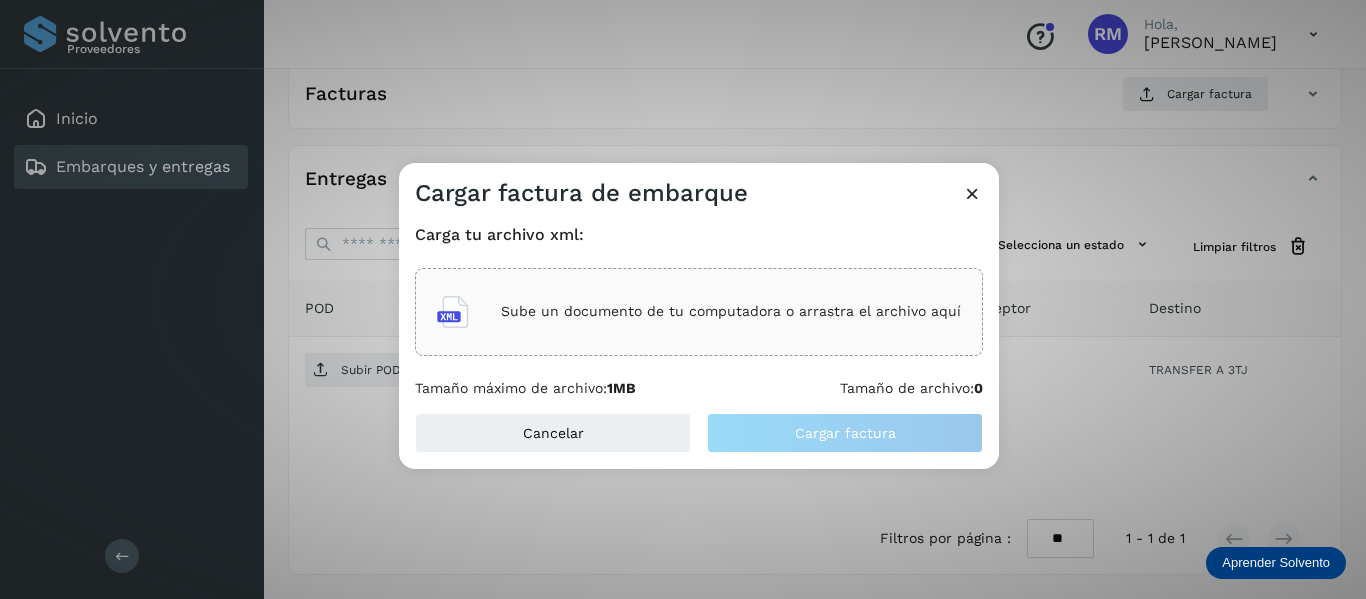 click on "Sube un documento de tu computadora o arrastra el archivo aquí" at bounding box center (731, 311) 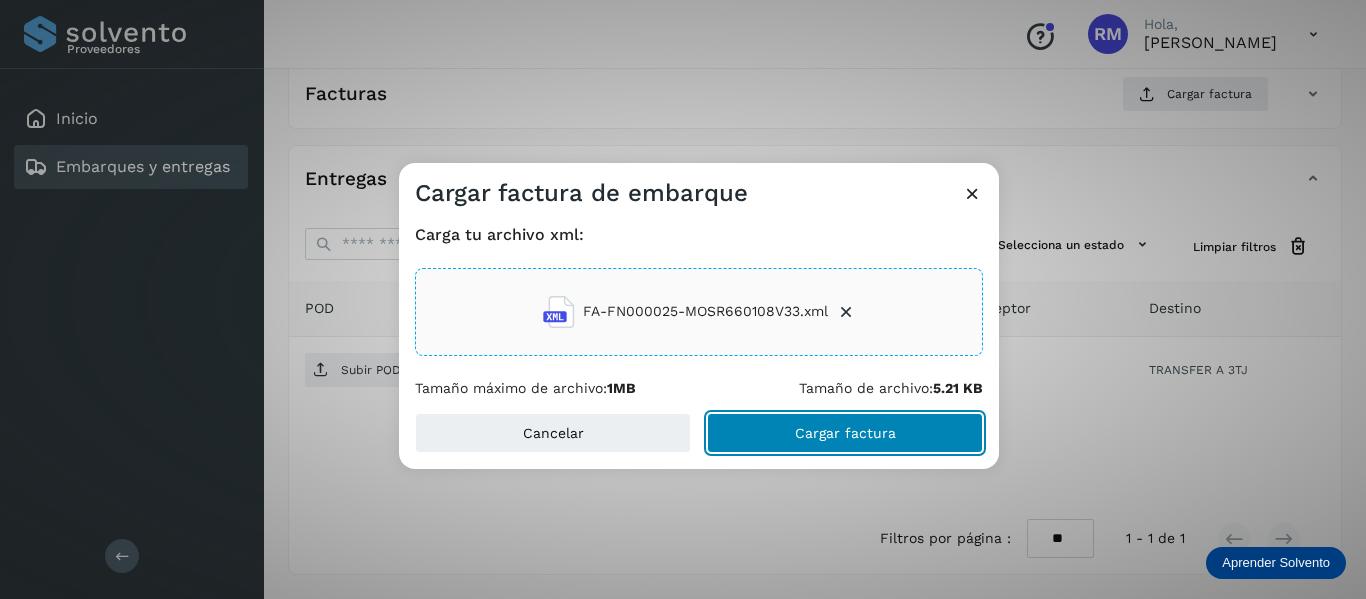 click on "Cargar factura" 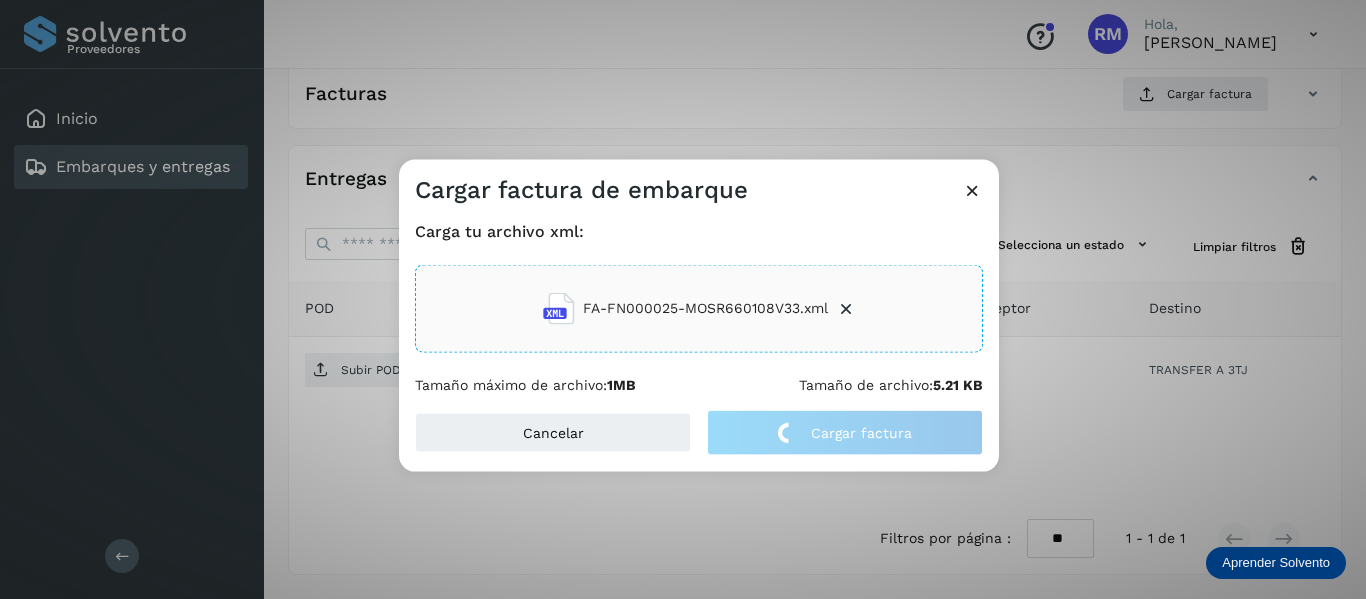 click on "Cargar factura de embarque" at bounding box center (581, 189) 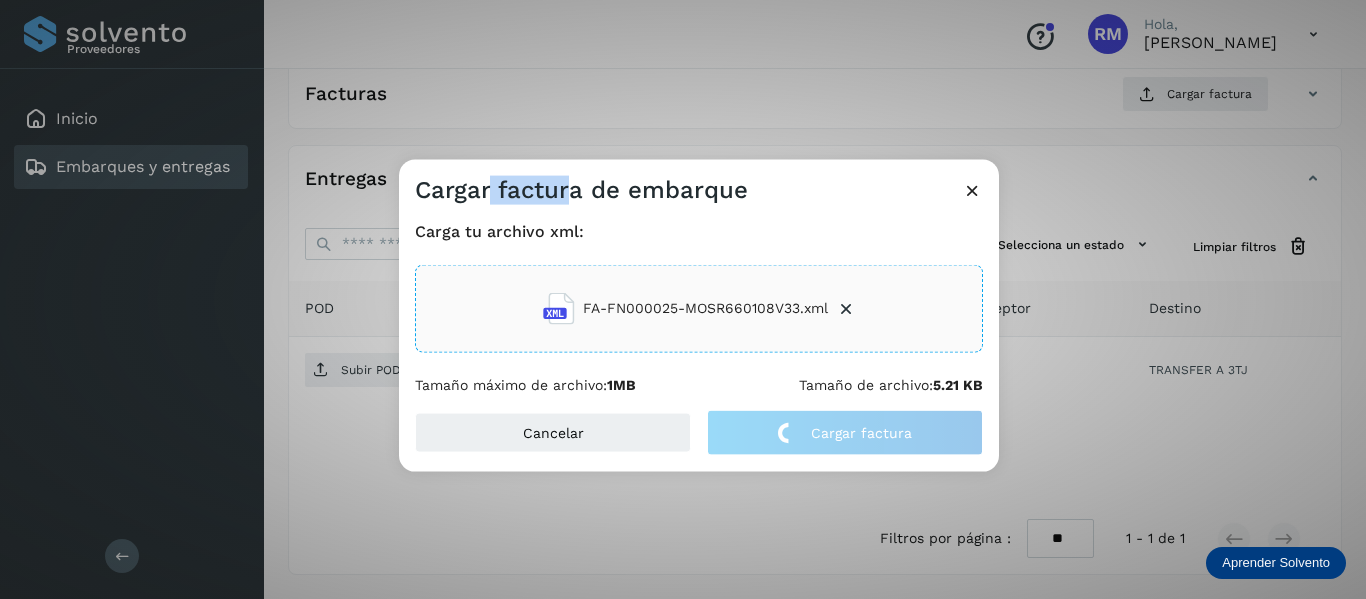 drag, startPoint x: 492, startPoint y: 165, endPoint x: 565, endPoint y: 191, distance: 77.491936 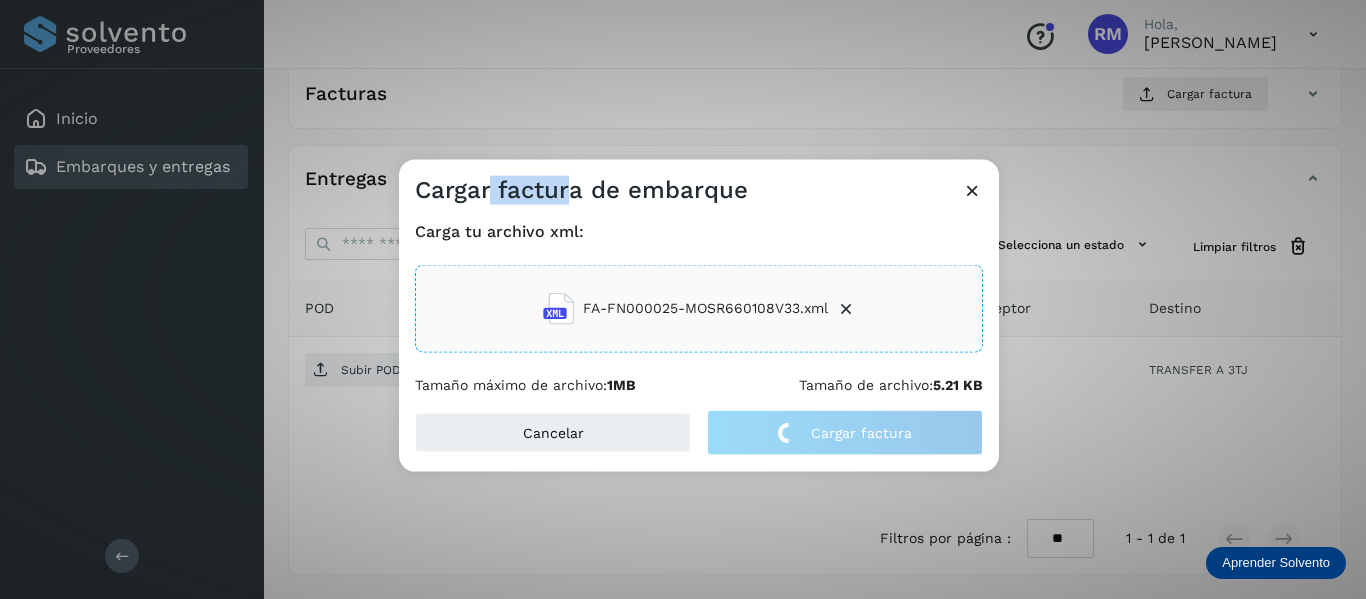 click on "Cargar factura de embarque" at bounding box center (699, 182) 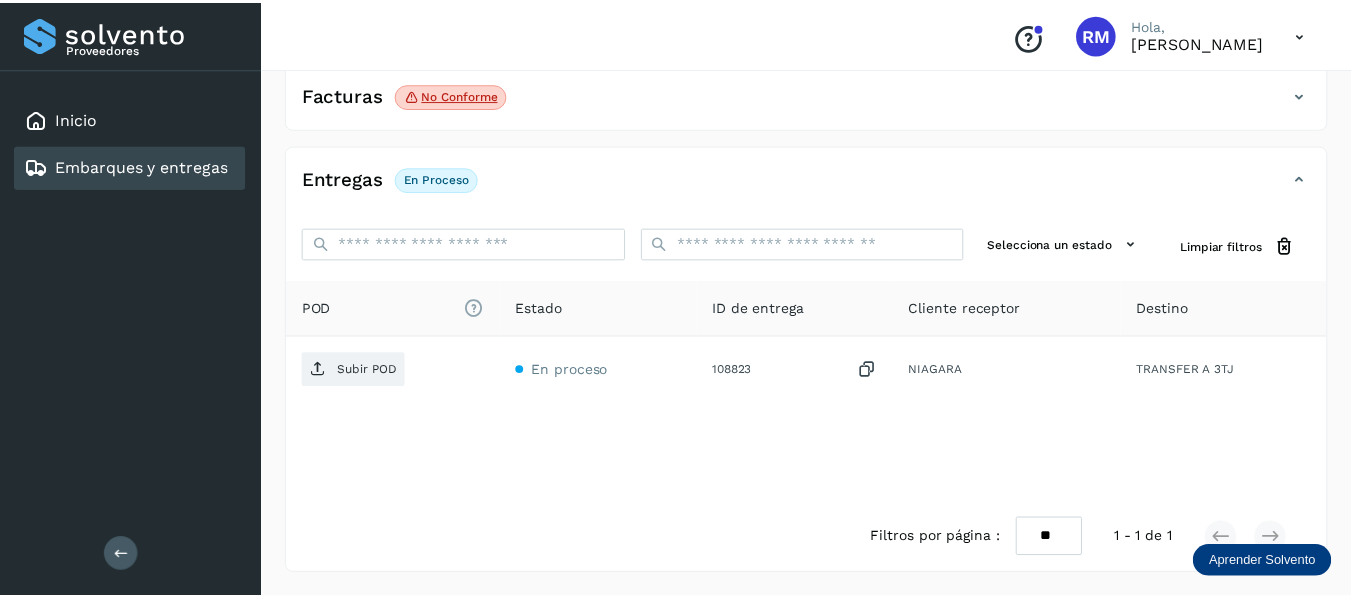 scroll, scrollTop: 348, scrollLeft: 0, axis: vertical 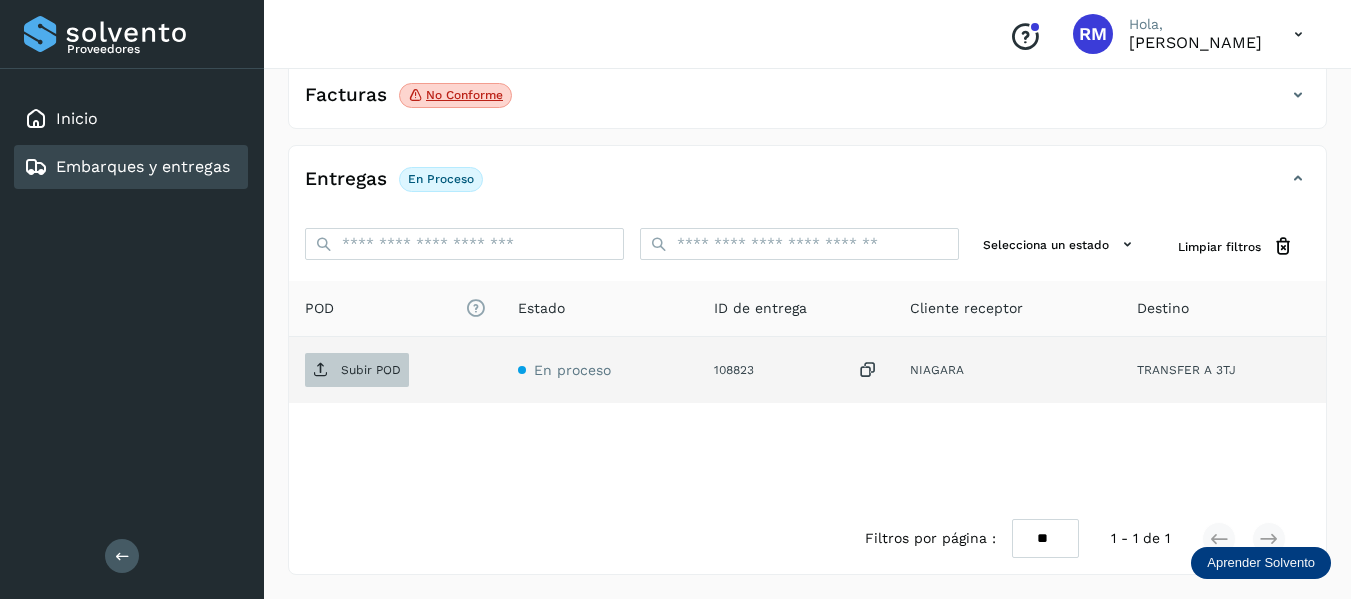 click on "Subir POD" at bounding box center (371, 370) 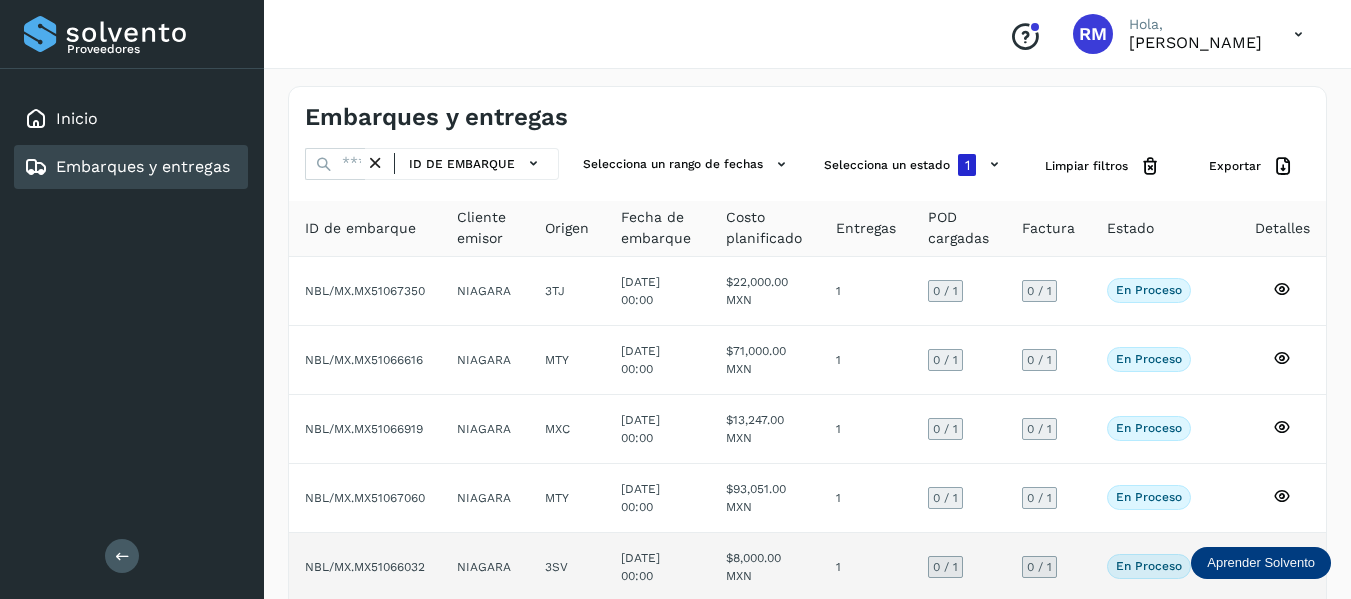 scroll, scrollTop: 98, scrollLeft: 0, axis: vertical 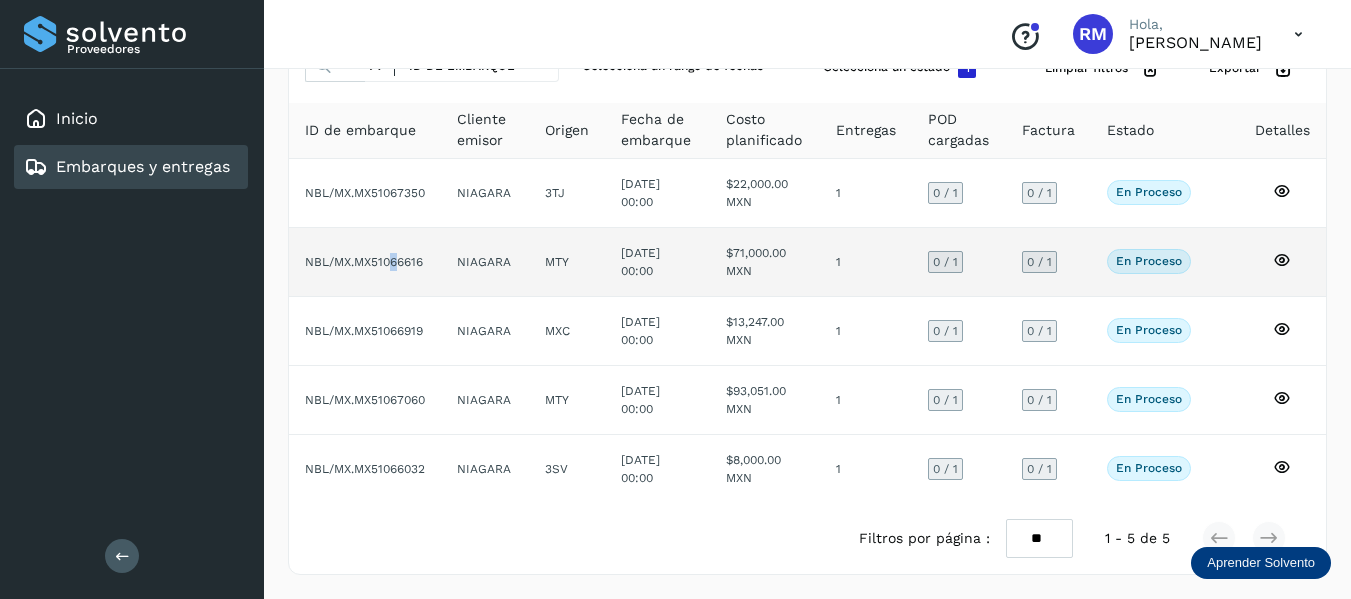 click on "NBL/MX.MX51066616" 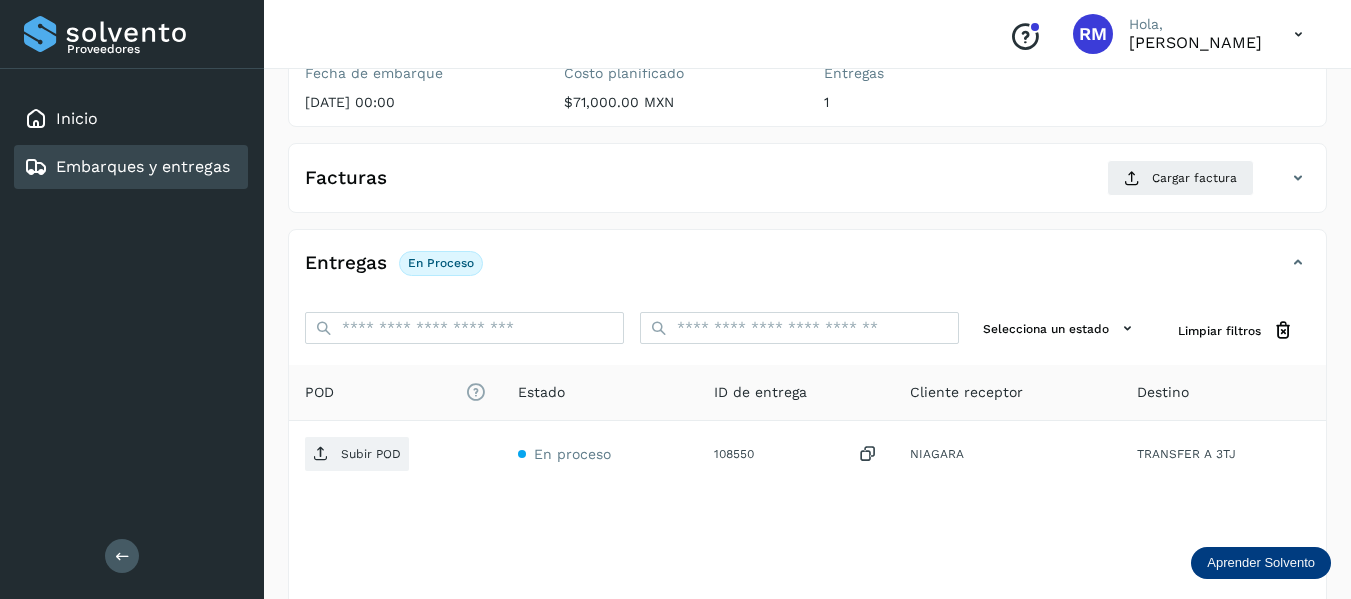 scroll, scrollTop: 298, scrollLeft: 0, axis: vertical 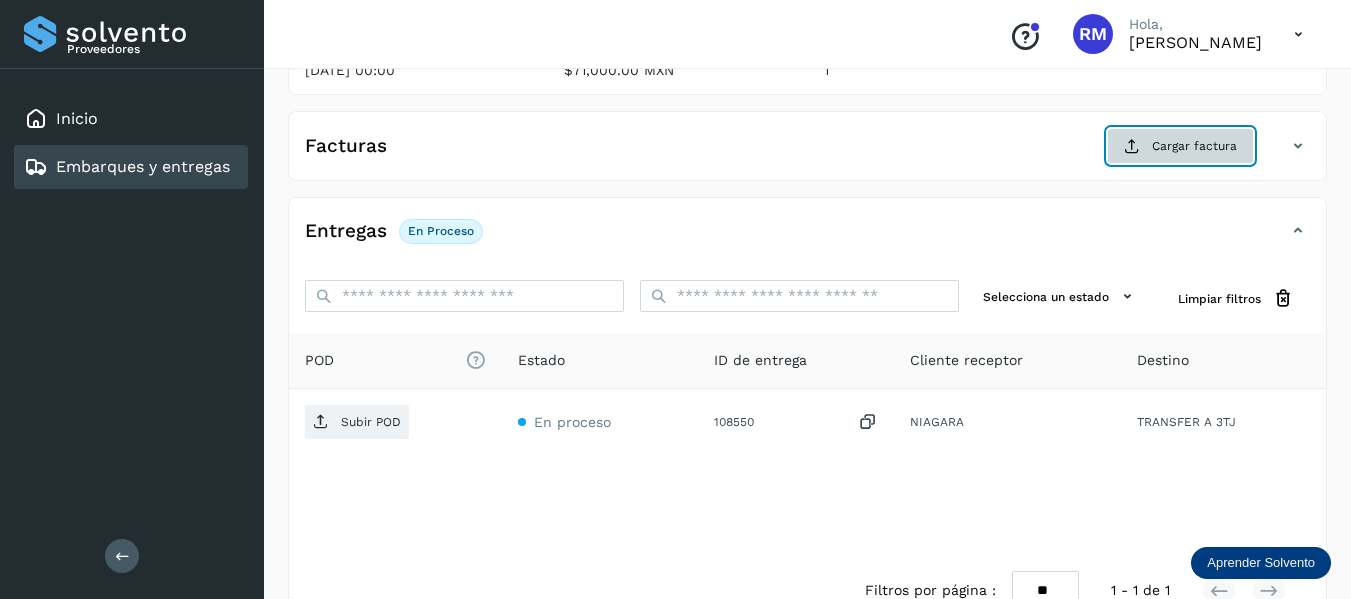 click at bounding box center [1132, 146] 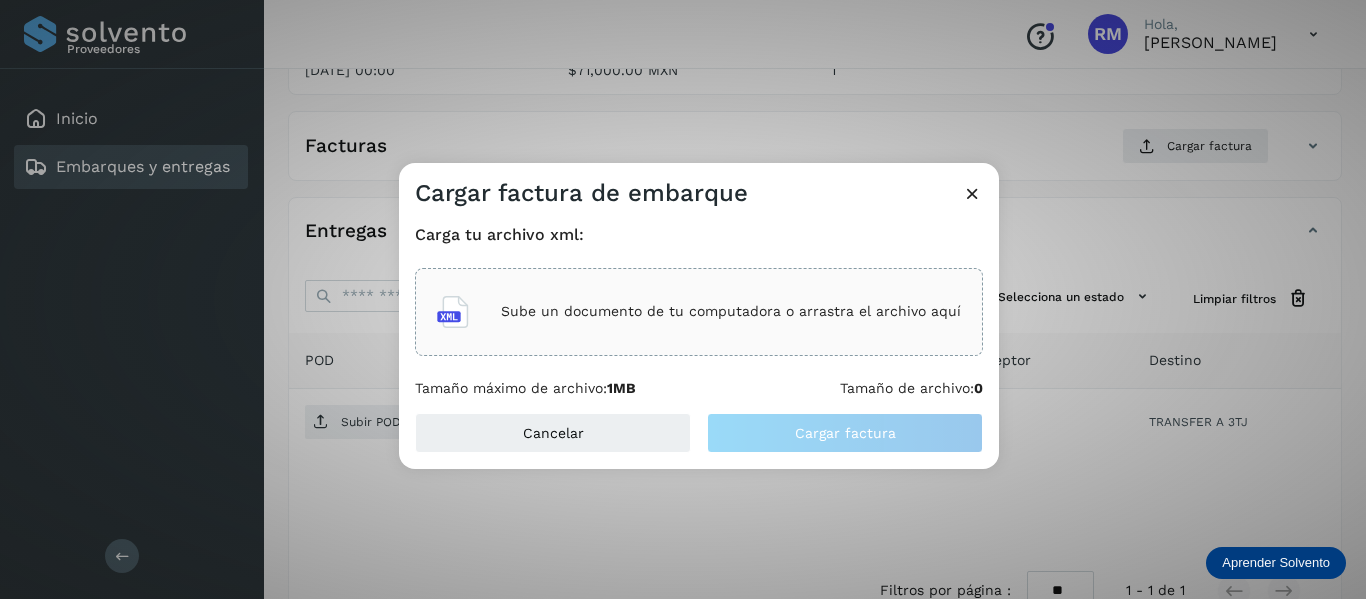click on "Sube un documento de tu computadora o arrastra el archivo aquí" at bounding box center [731, 311] 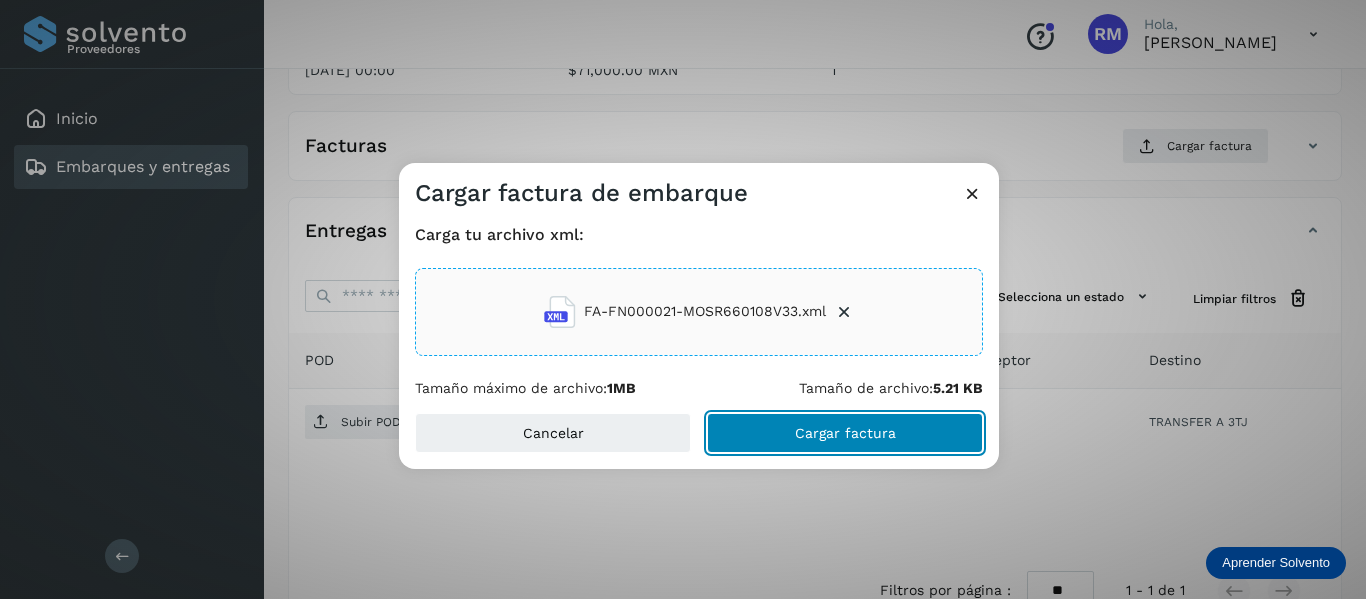 click on "Cargar factura" 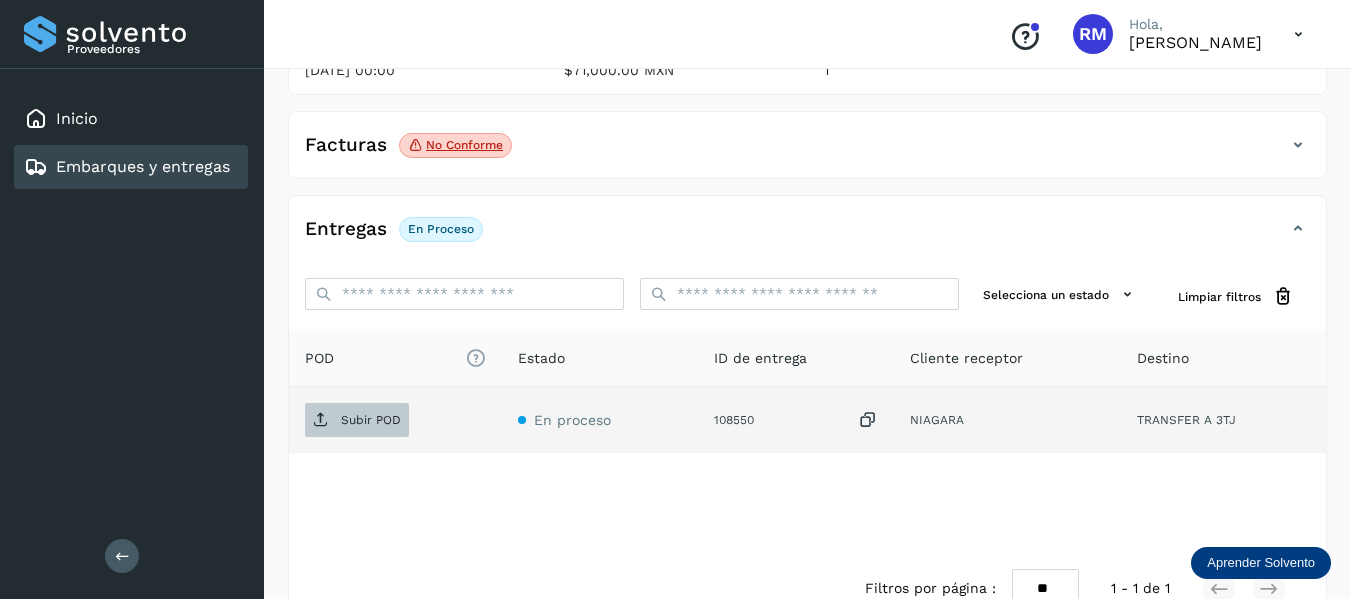 click on "Subir POD" at bounding box center (371, 420) 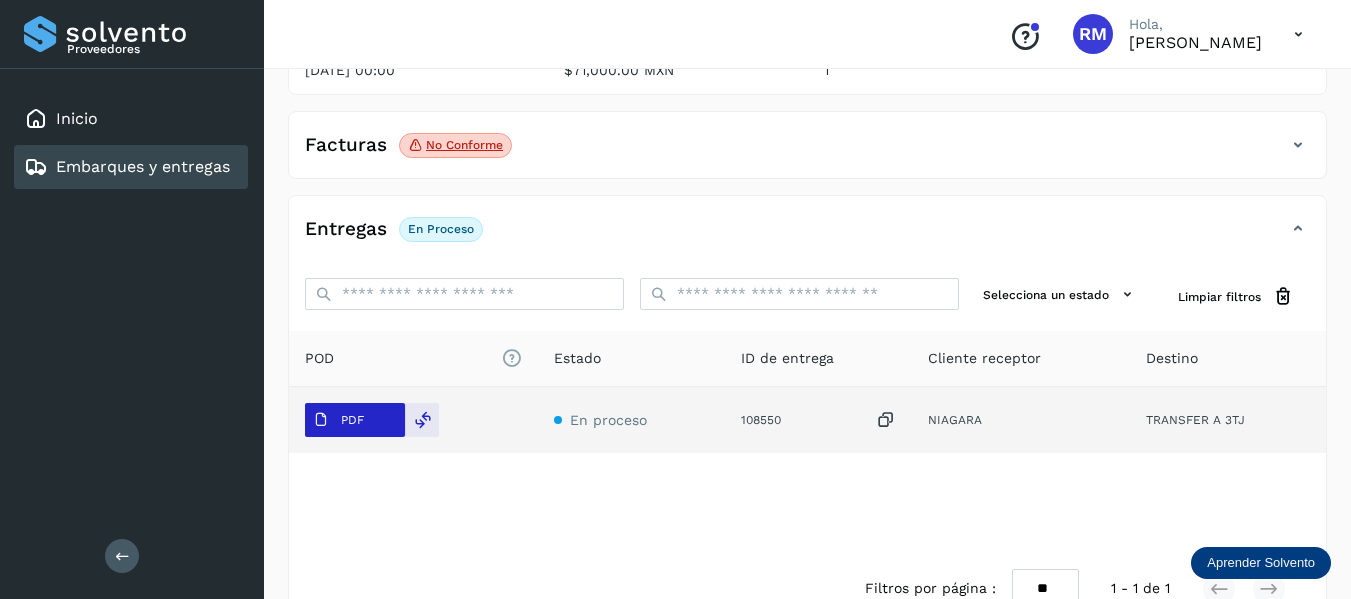 click on "PDF" at bounding box center (338, 420) 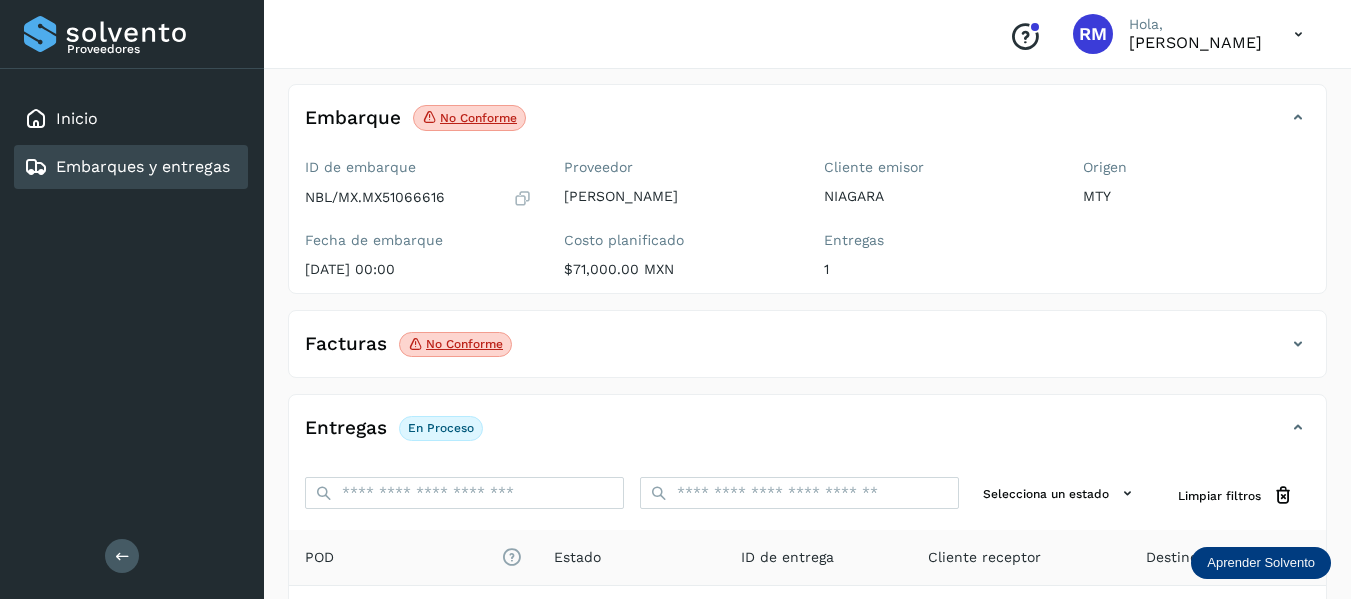 scroll, scrollTop: 98, scrollLeft: 0, axis: vertical 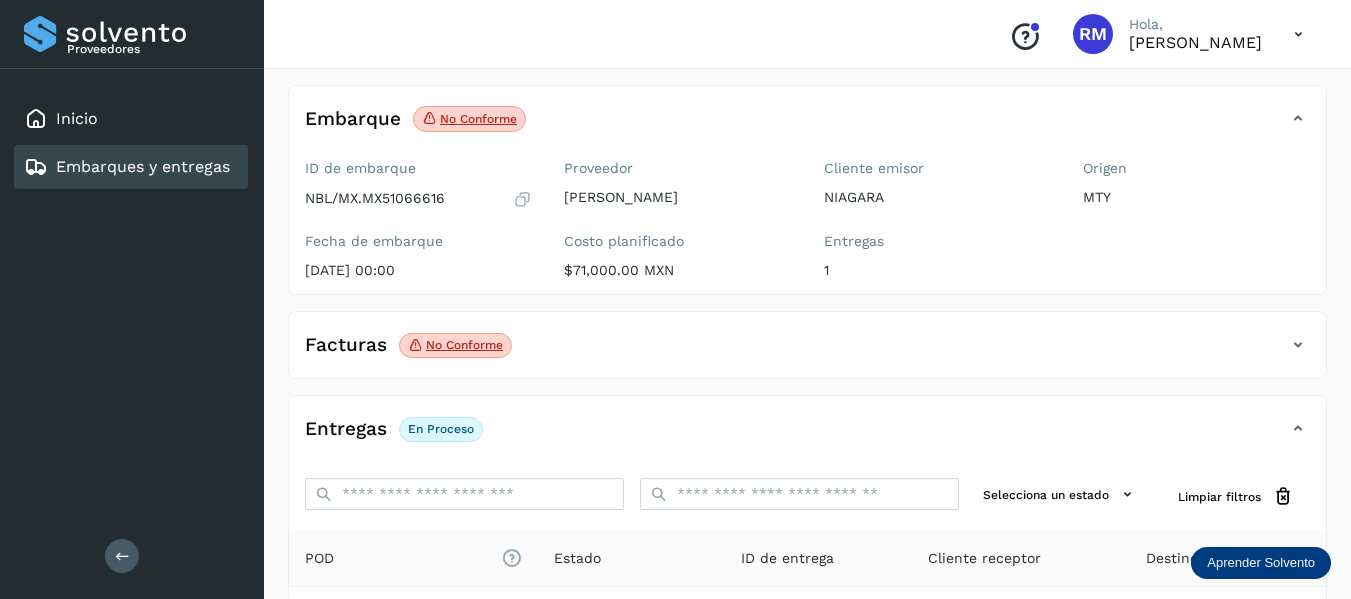 click on "Embarques y entregas" at bounding box center (143, 166) 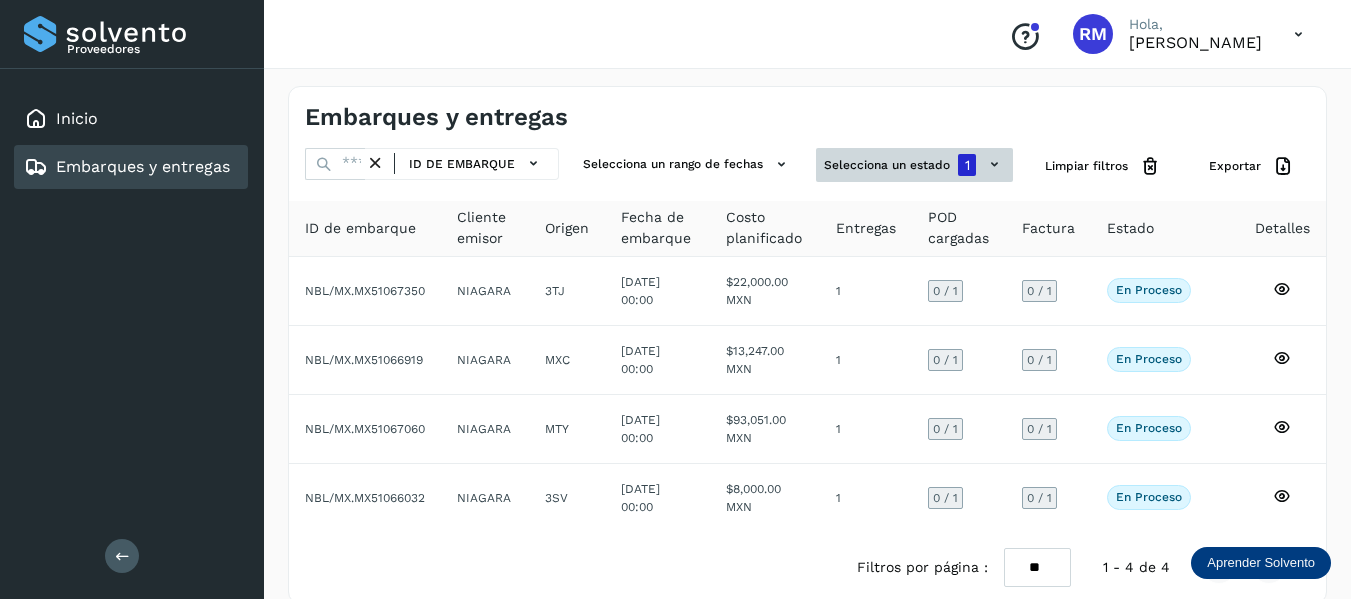 click 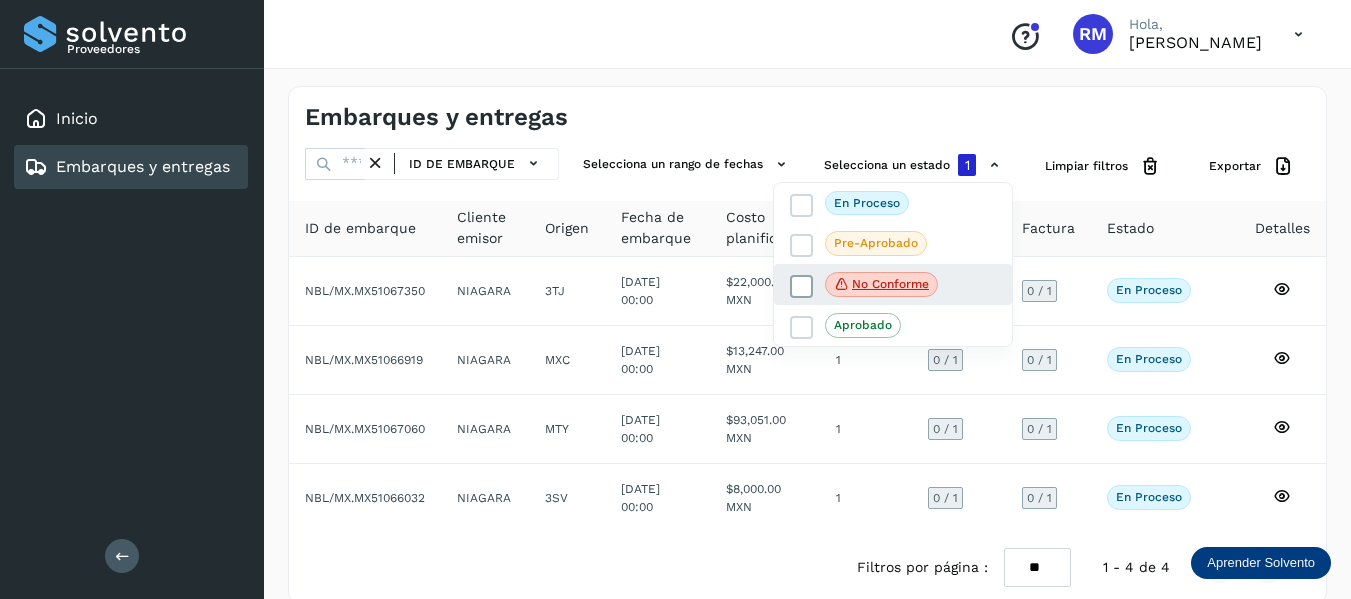 click at bounding box center [802, 286] 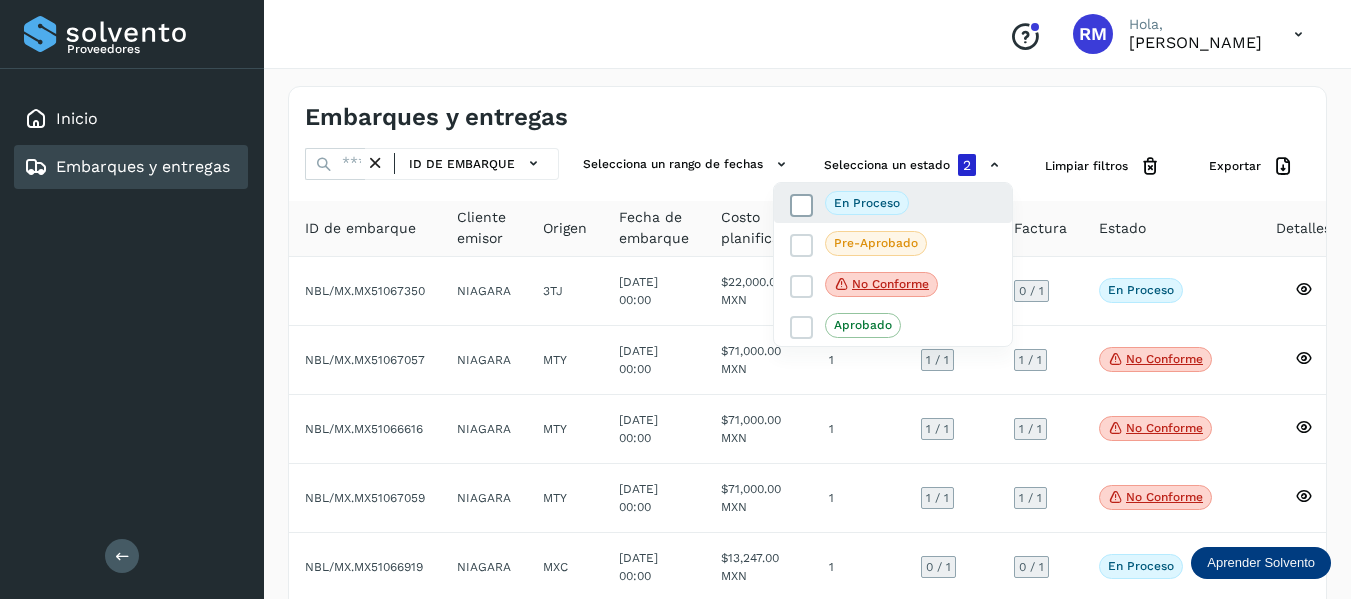 click at bounding box center (802, 205) 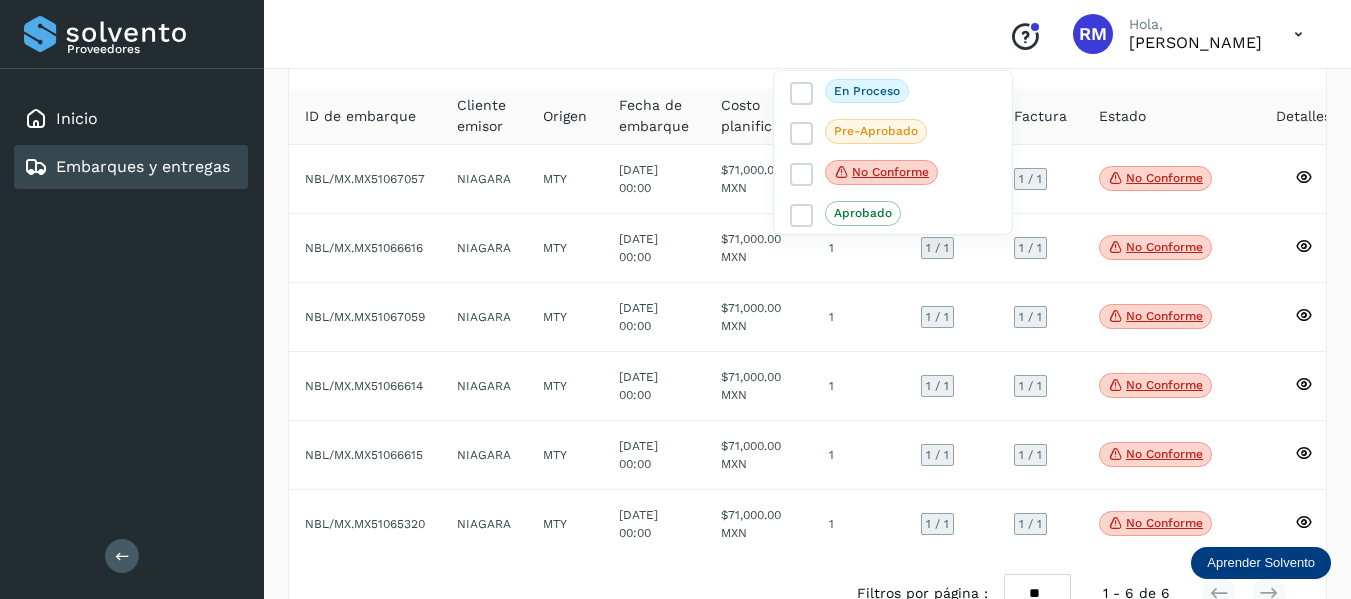 scroll, scrollTop: 82, scrollLeft: 0, axis: vertical 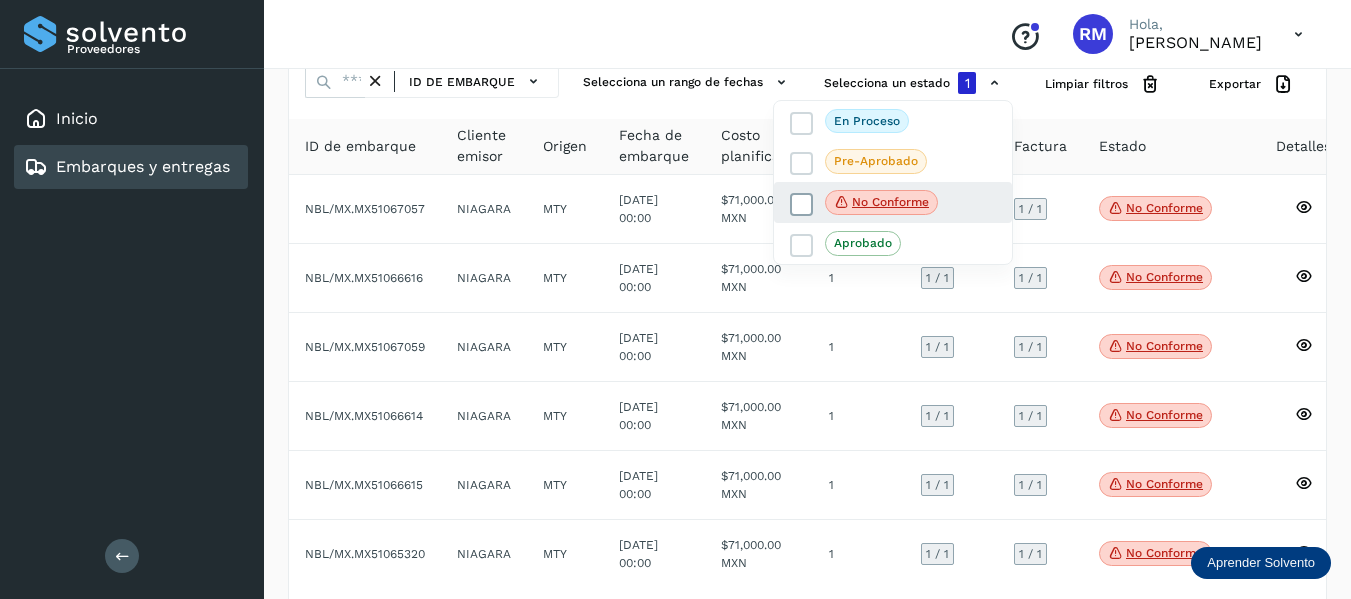 click at bounding box center (802, 204) 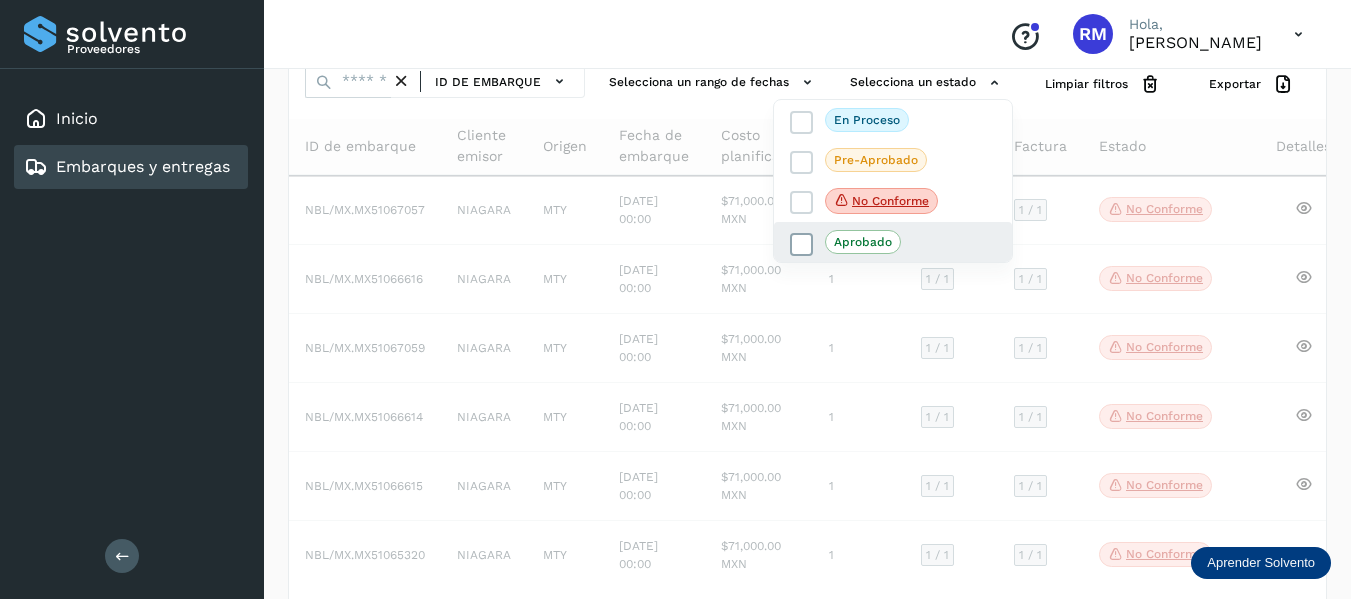 click at bounding box center [802, 245] 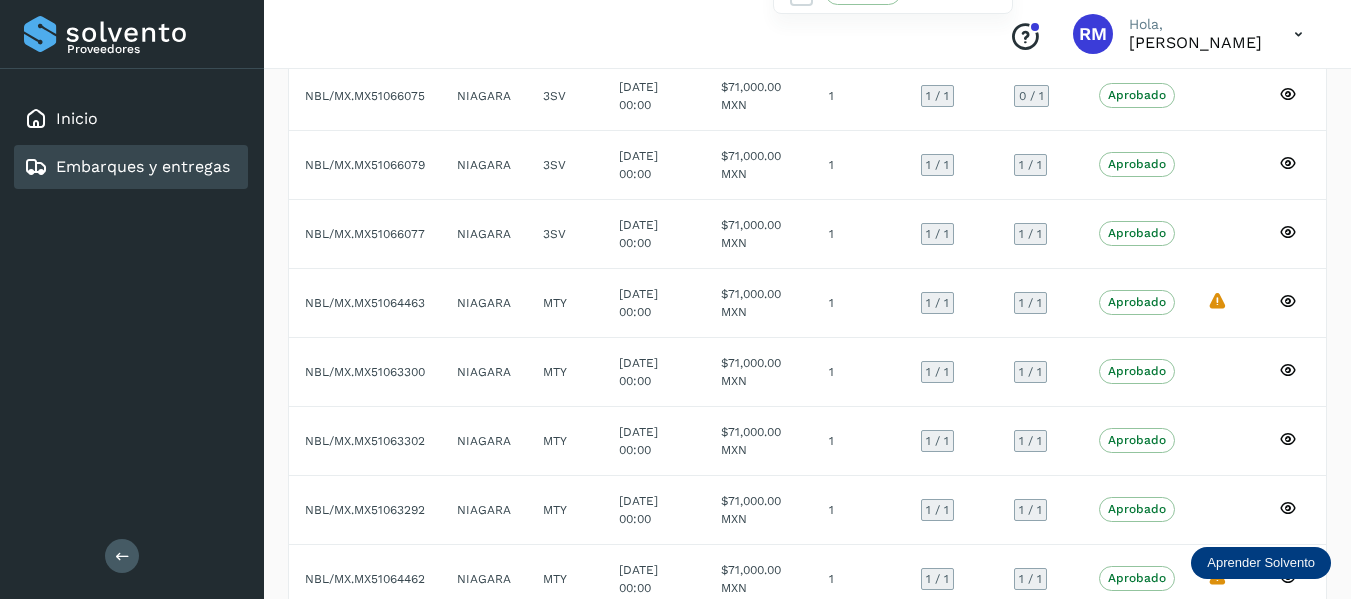 scroll, scrollTop: 58, scrollLeft: 0, axis: vertical 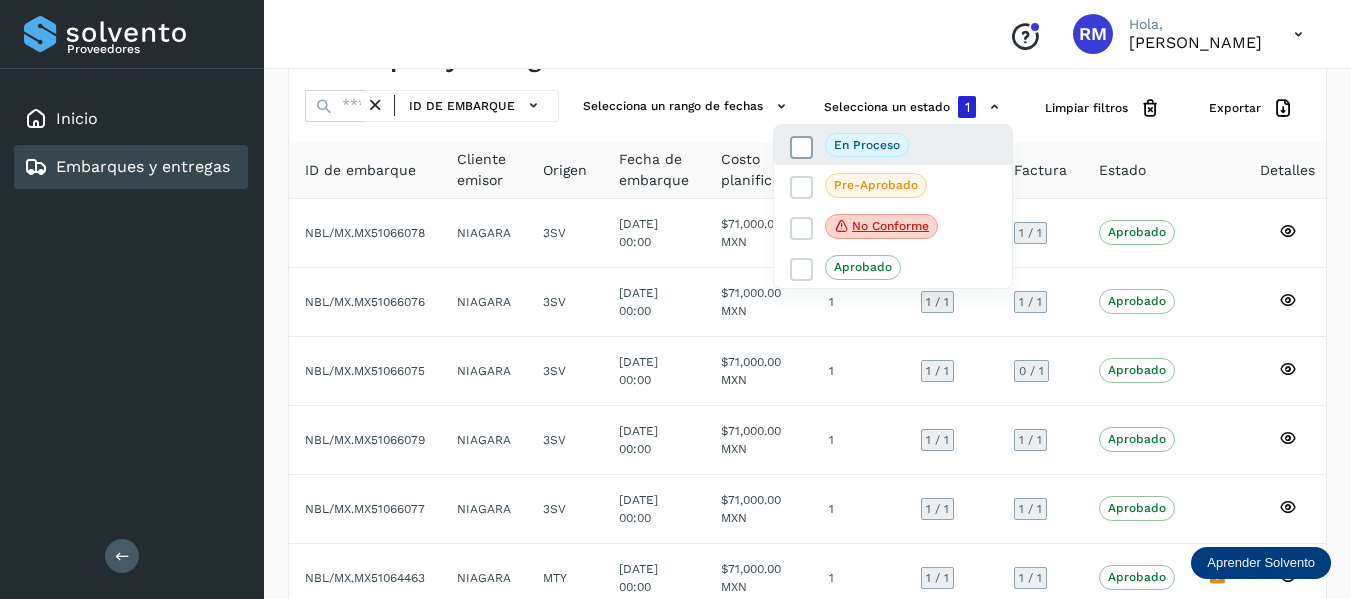 click on "En proceso" 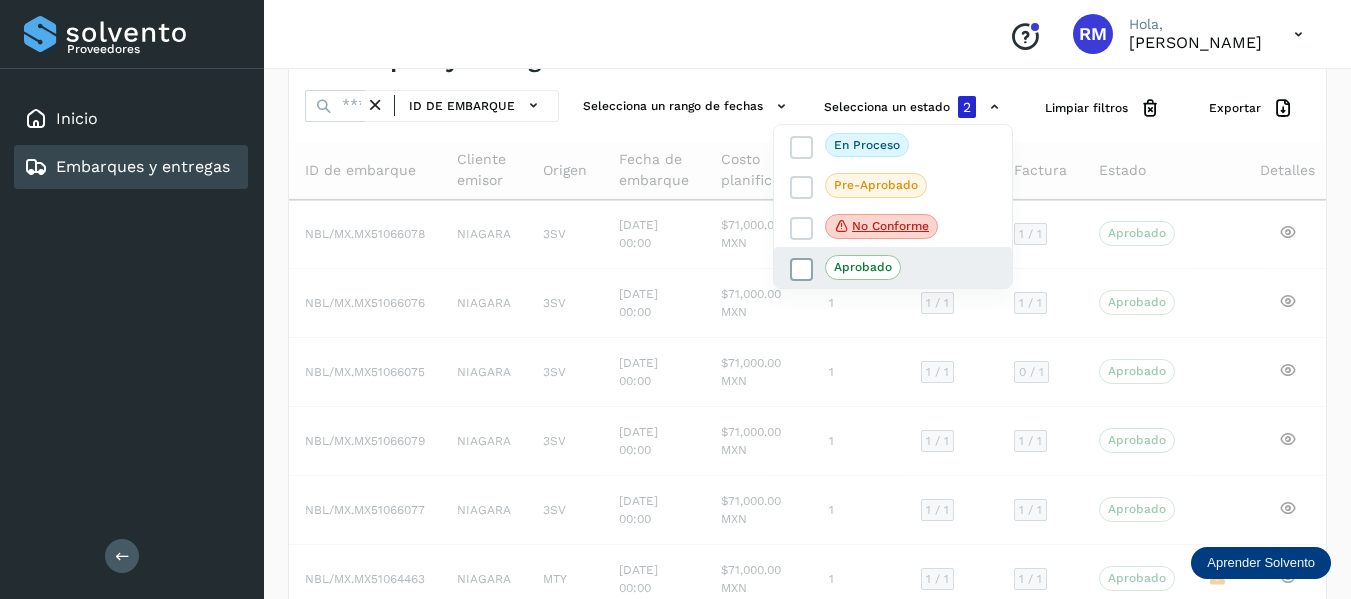click on "Aprobado" at bounding box center (845, 267) 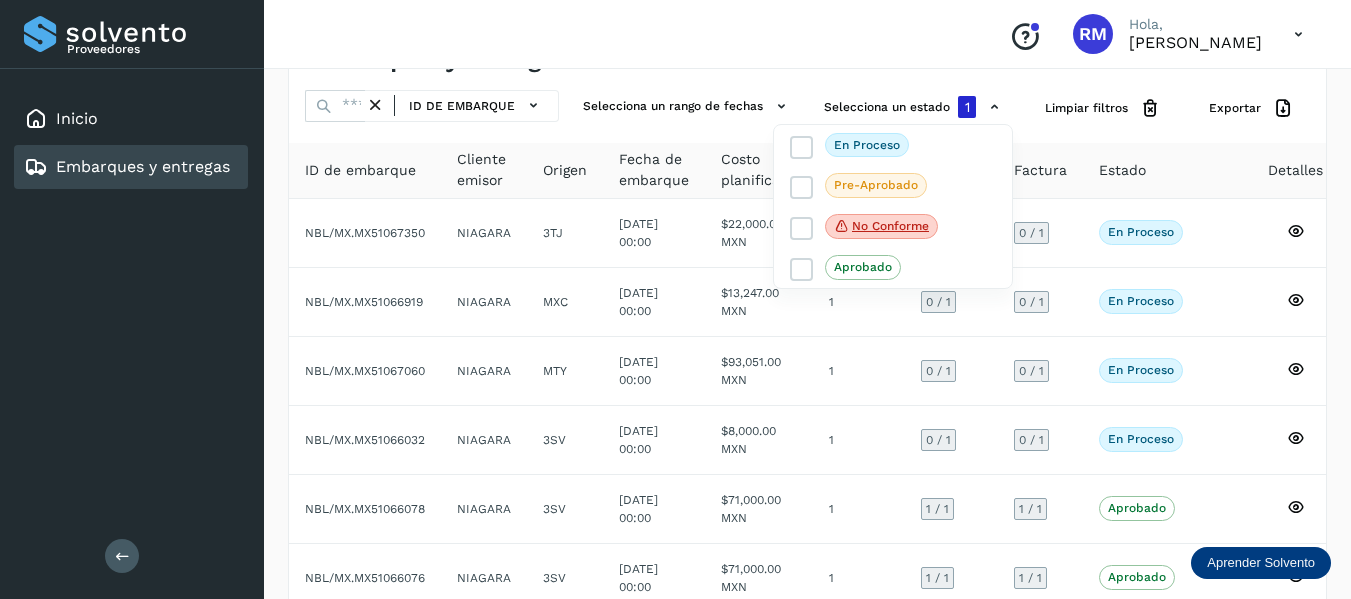 scroll, scrollTop: 29, scrollLeft: 0, axis: vertical 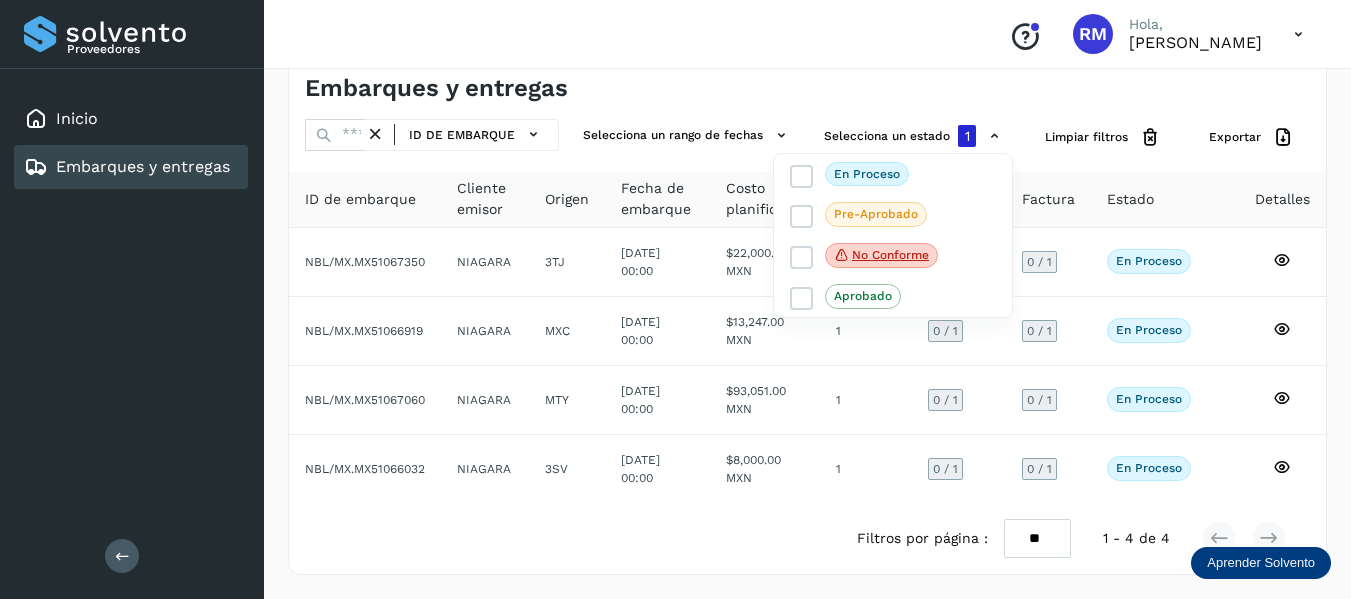 click at bounding box center [675, 299] 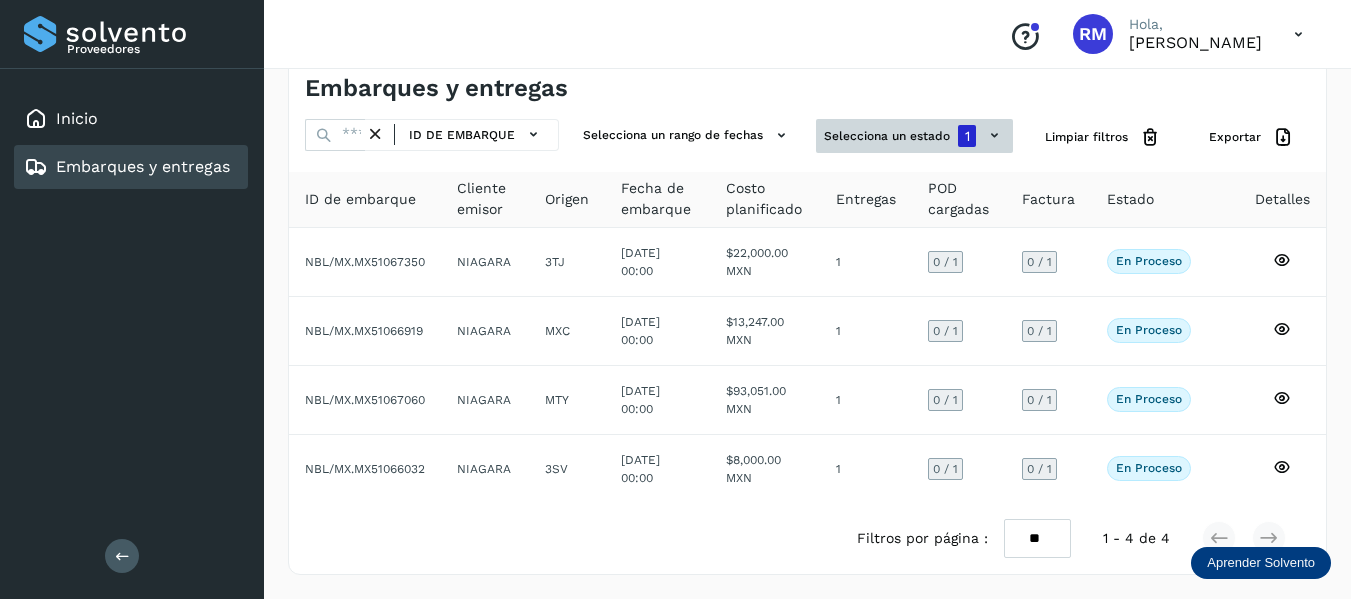 click 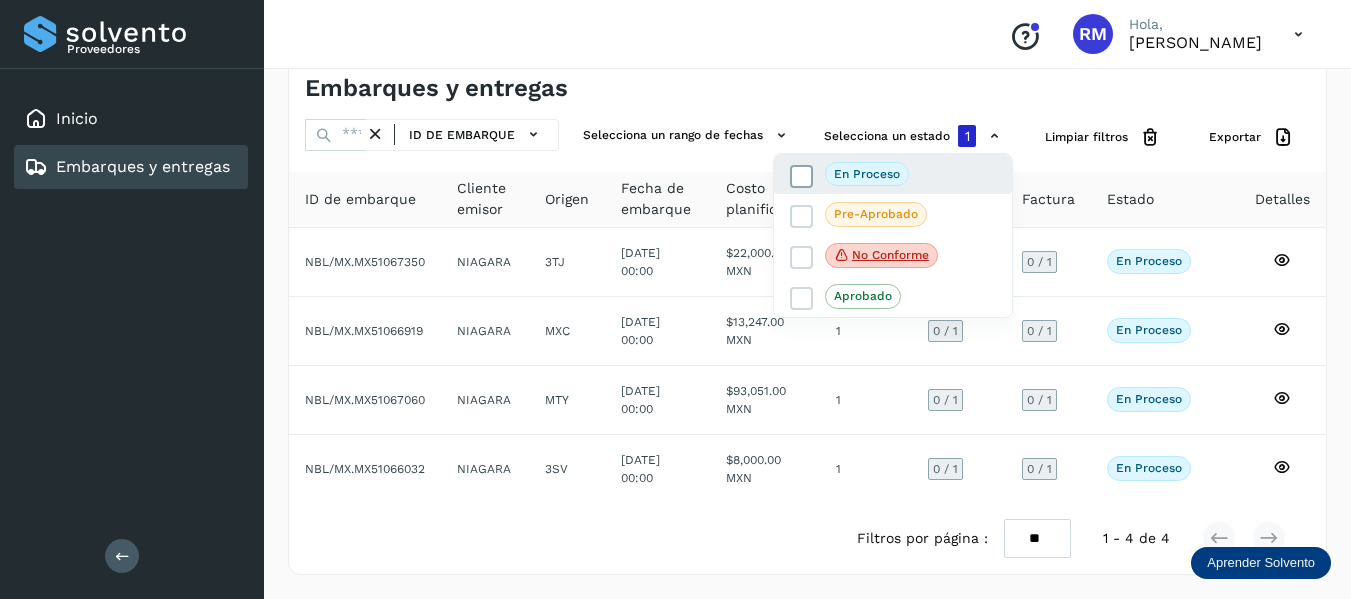 click on "En proceso" 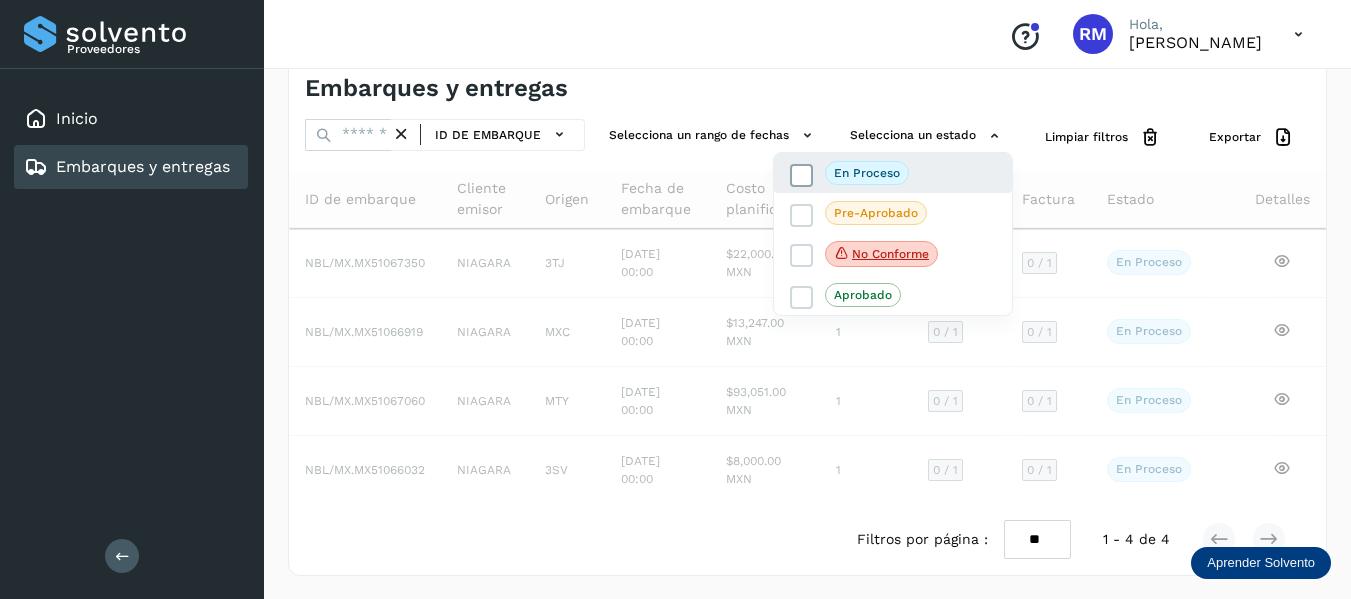 click on "En proceso" 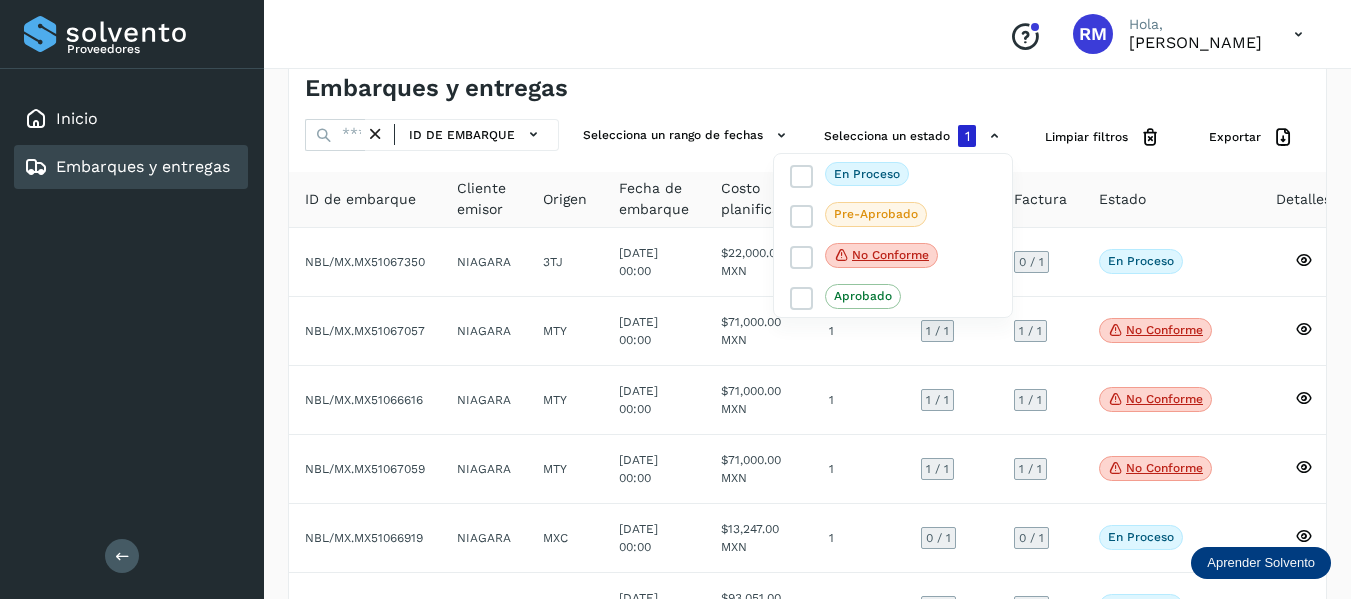 click at bounding box center [675, 299] 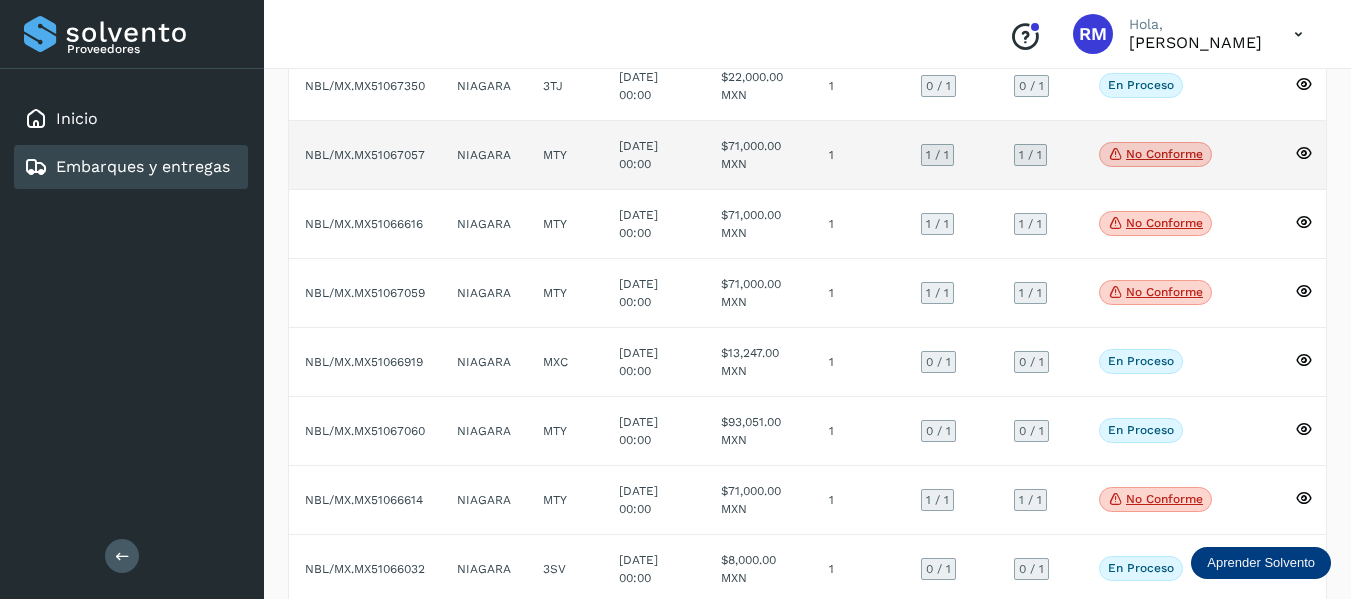 scroll, scrollTop: 0, scrollLeft: 0, axis: both 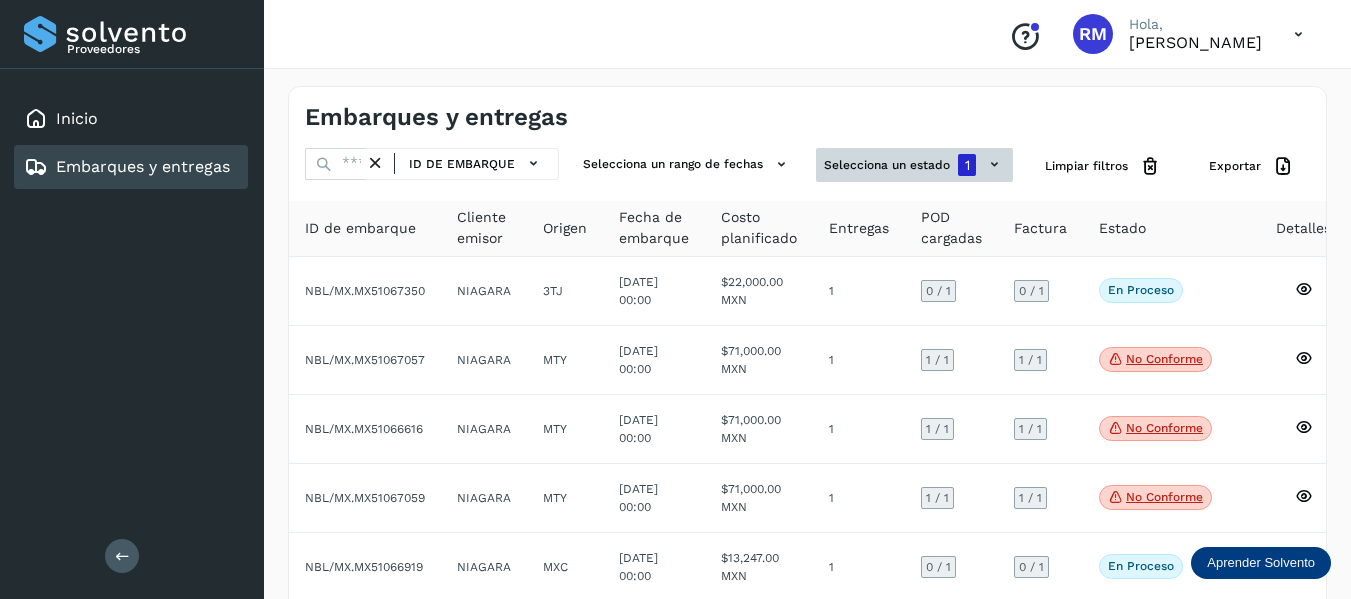 click on "Selecciona un estado 1" at bounding box center [914, 165] 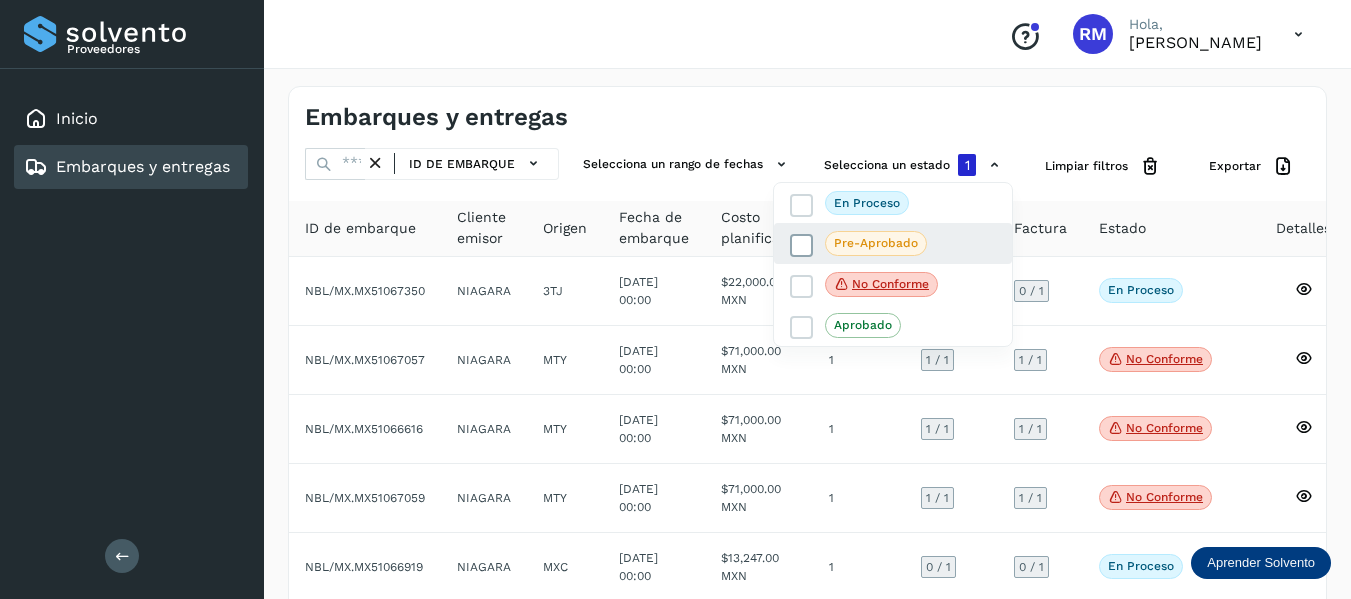 click at bounding box center (802, 246) 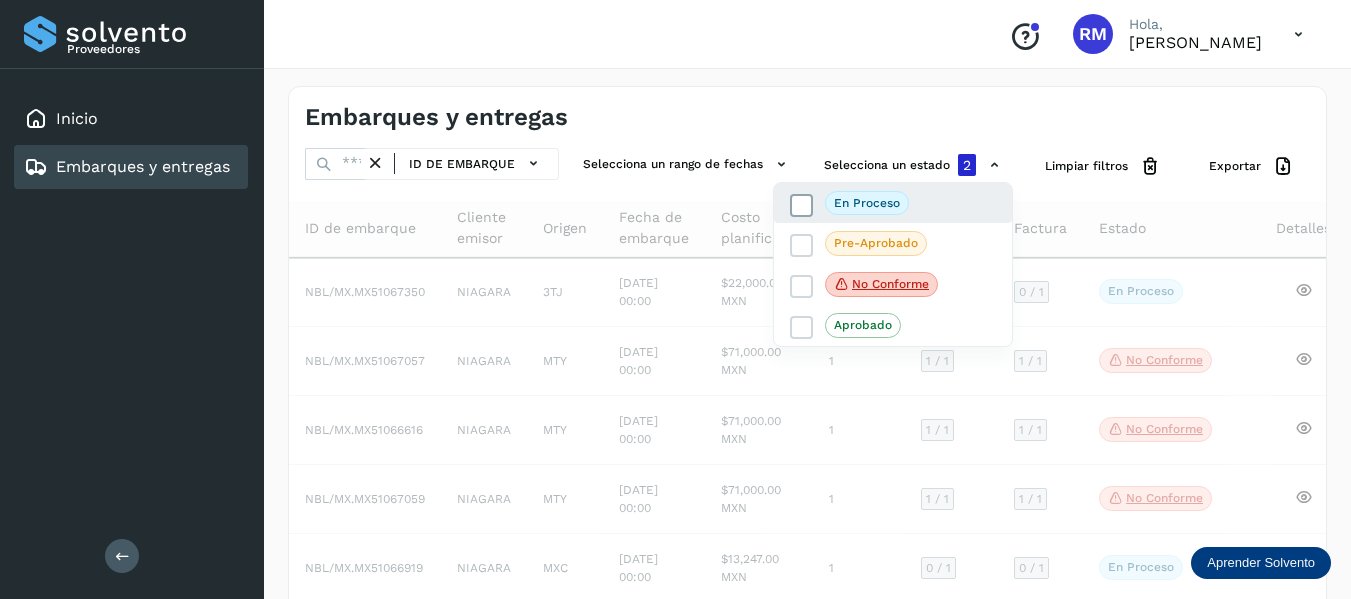click at bounding box center (802, 205) 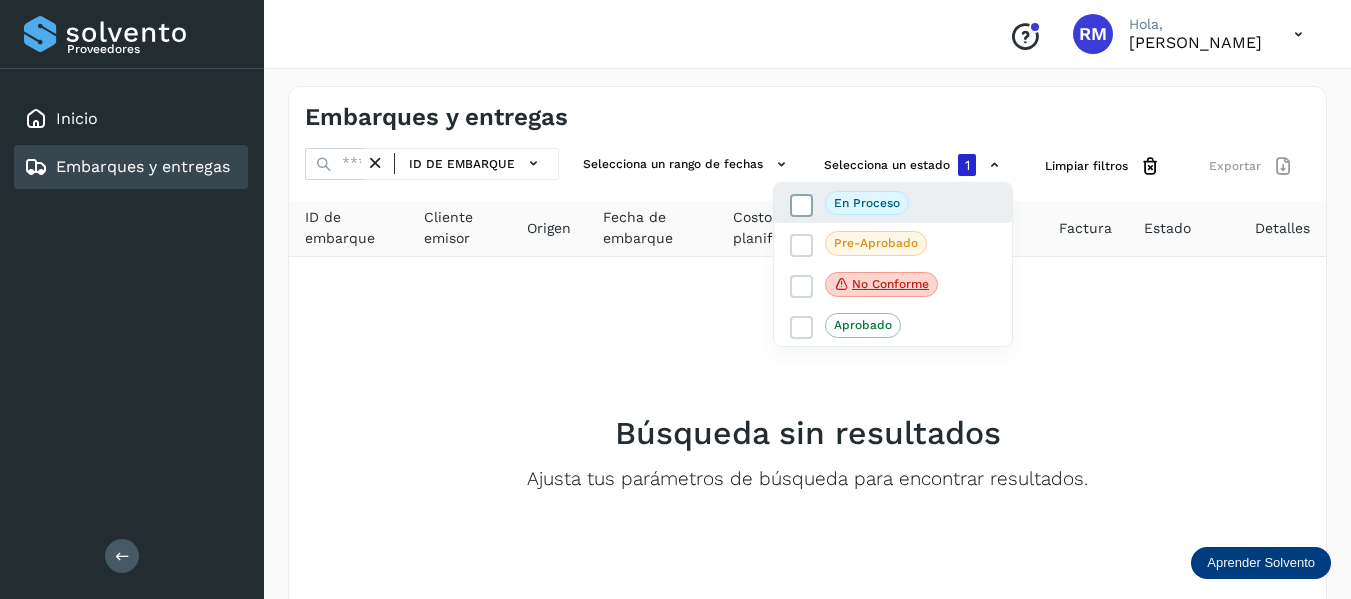 click at bounding box center (802, 205) 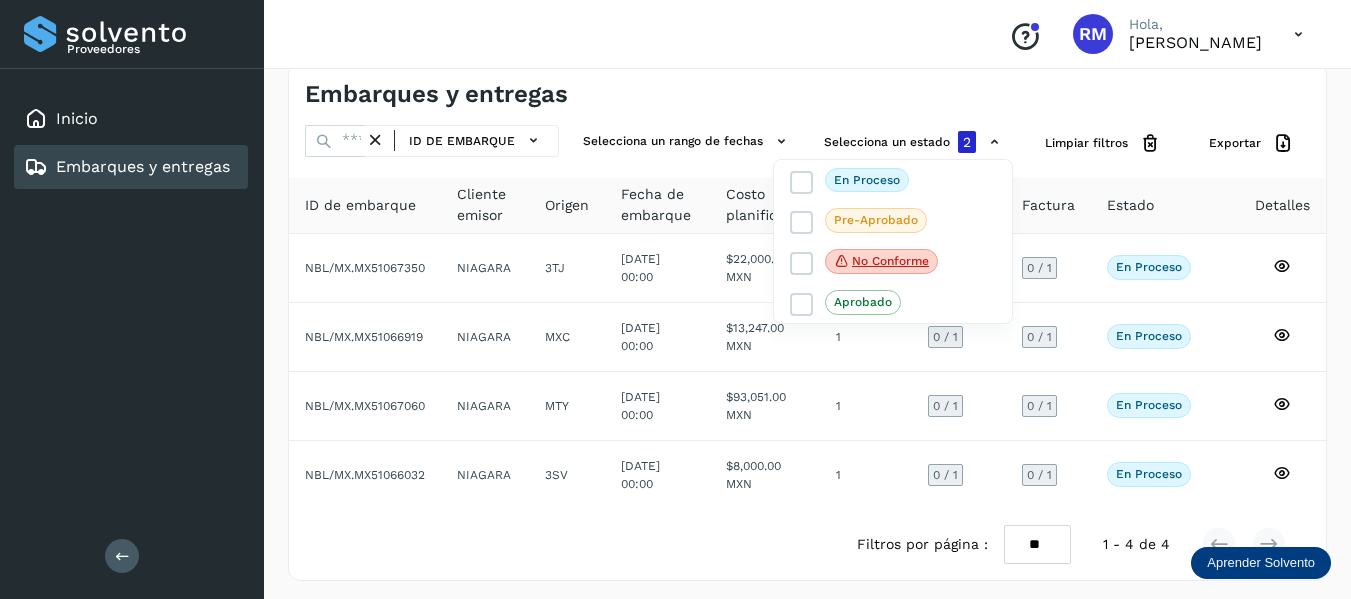 scroll, scrollTop: 29, scrollLeft: 0, axis: vertical 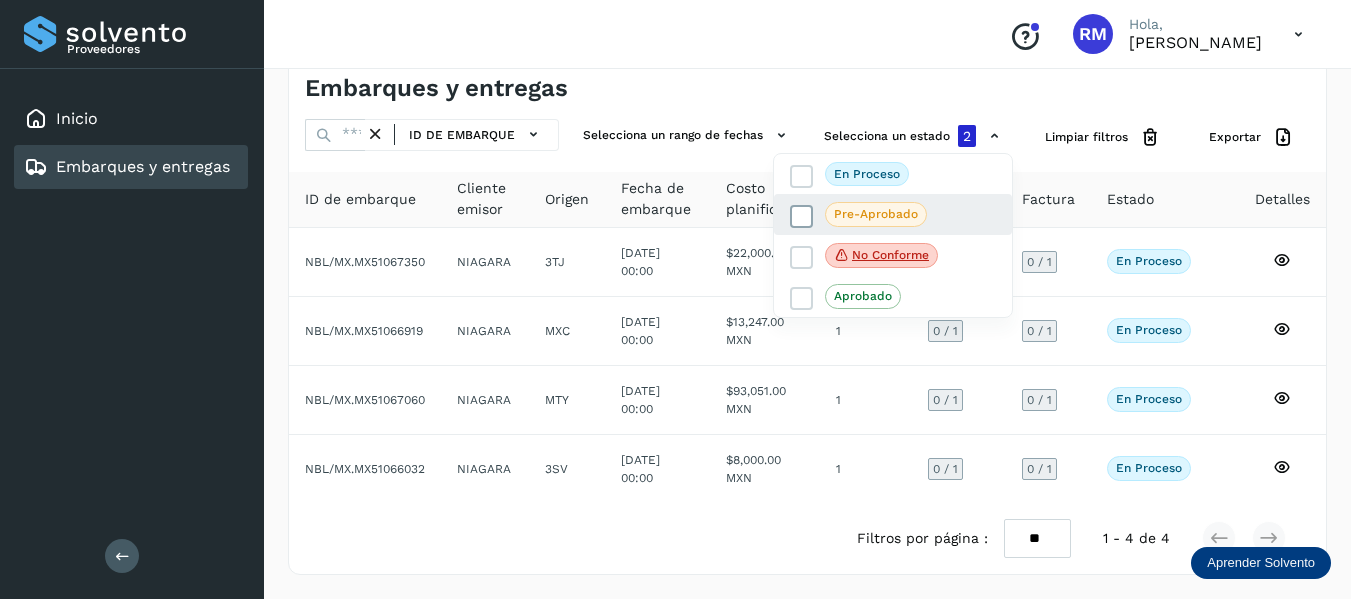 click at bounding box center [802, 217] 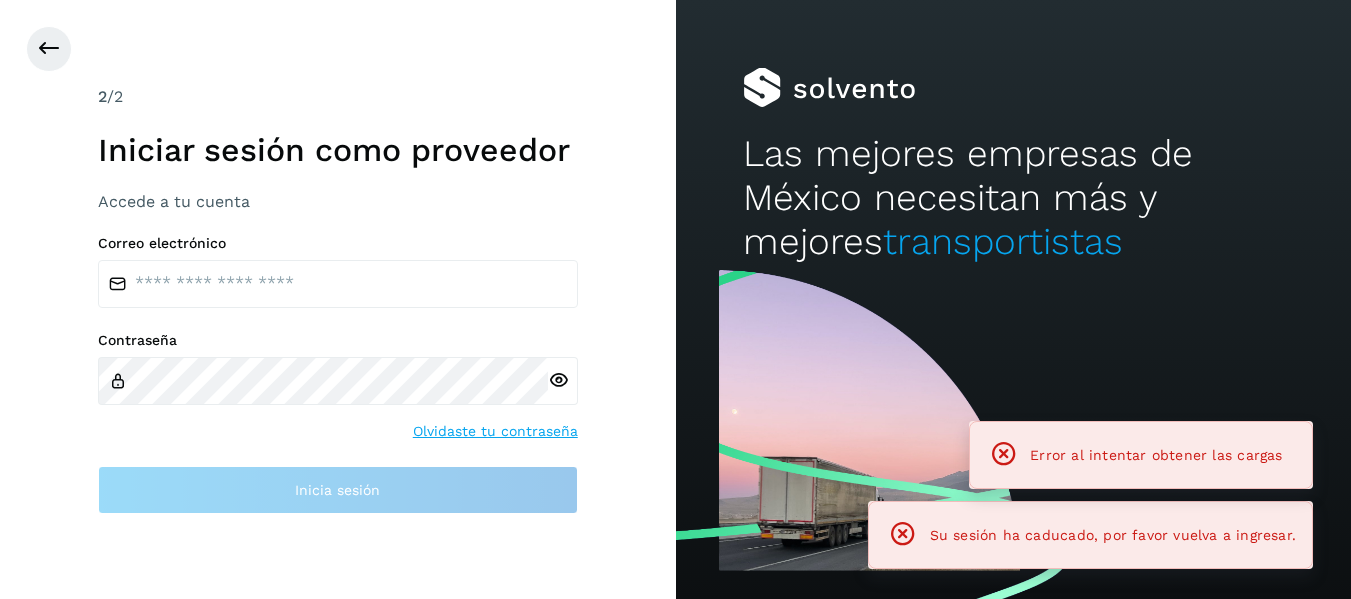 scroll, scrollTop: 0, scrollLeft: 0, axis: both 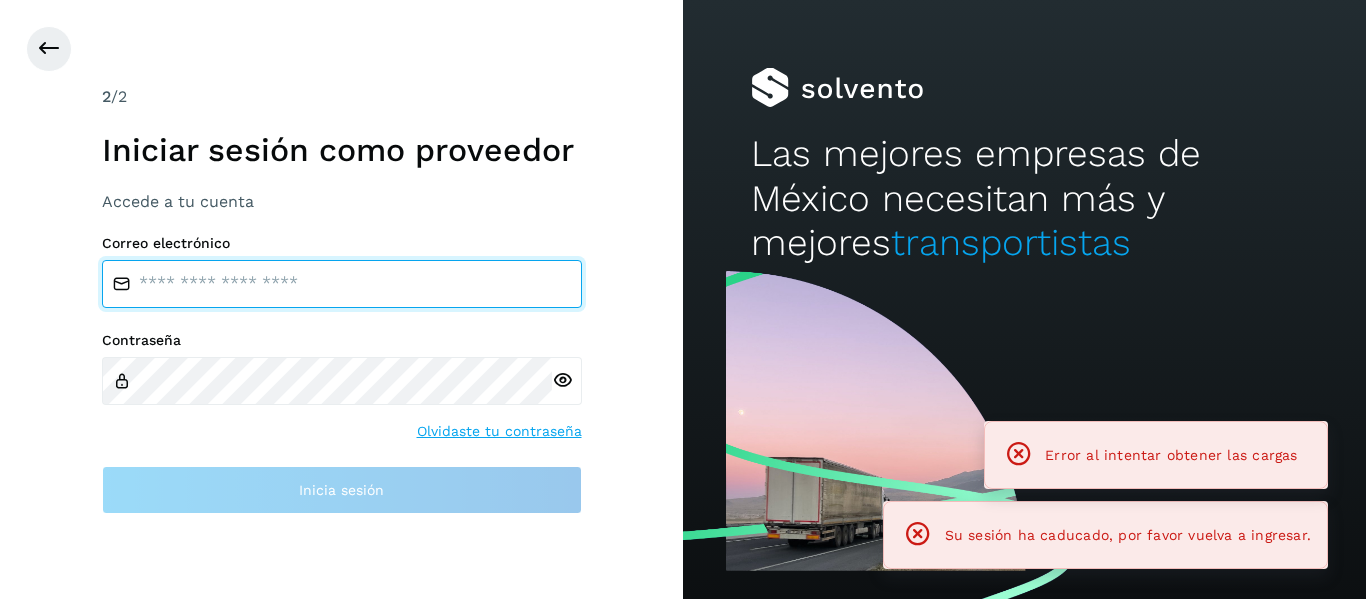 type on "**********" 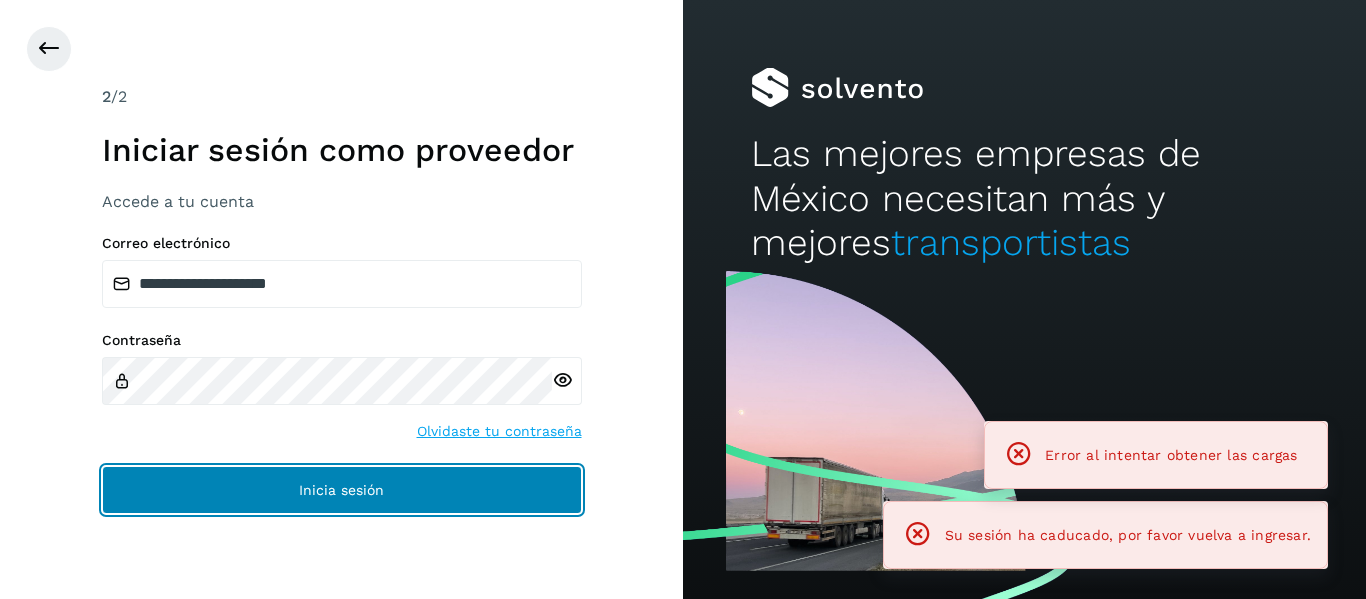 click on "Inicia sesión" at bounding box center [342, 490] 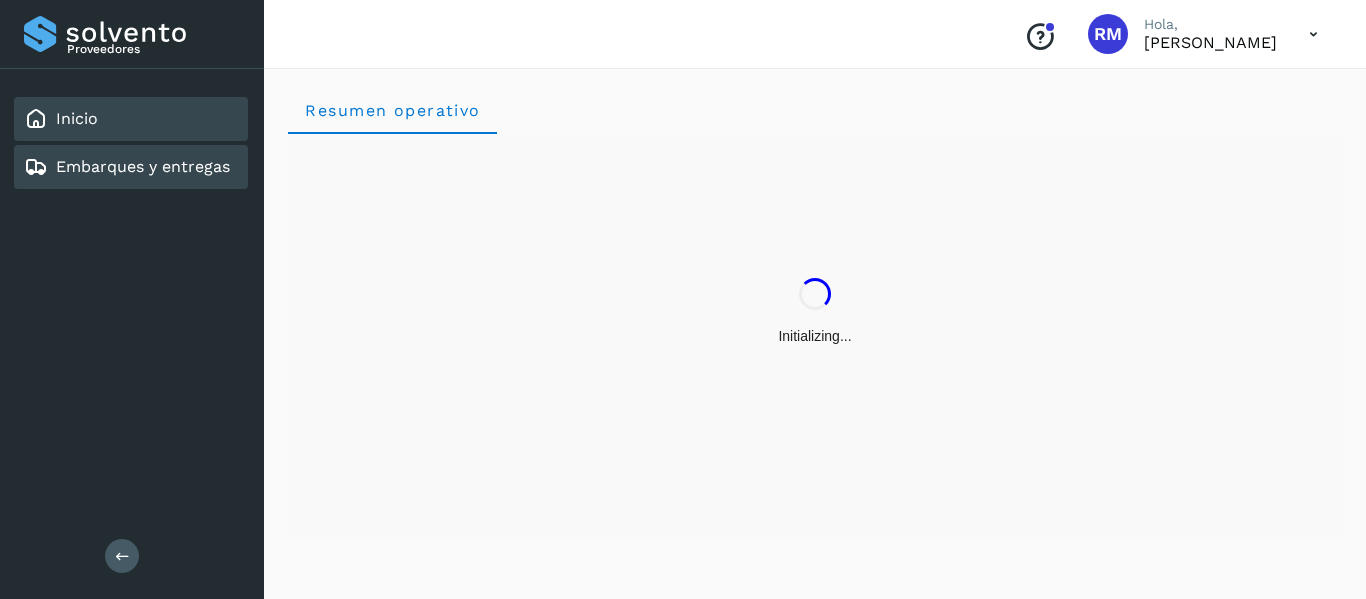 click on "Embarques y entregas" at bounding box center [143, 166] 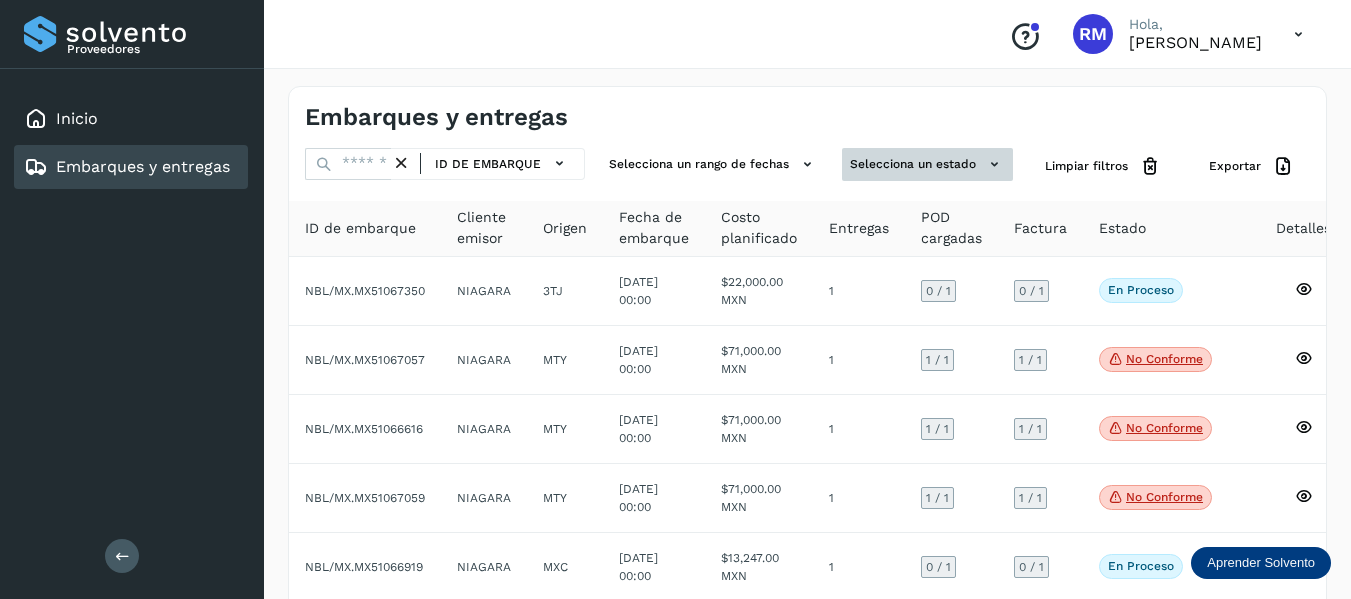 click on "Selecciona un estado" at bounding box center [927, 164] 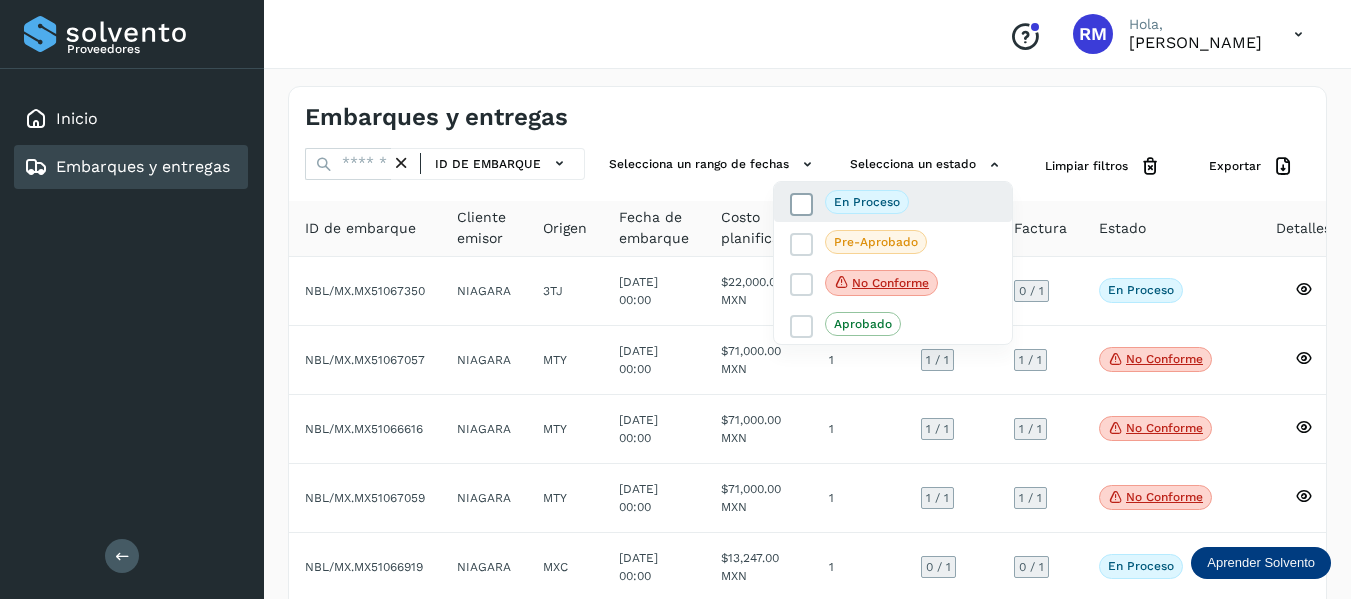 click at bounding box center [802, 204] 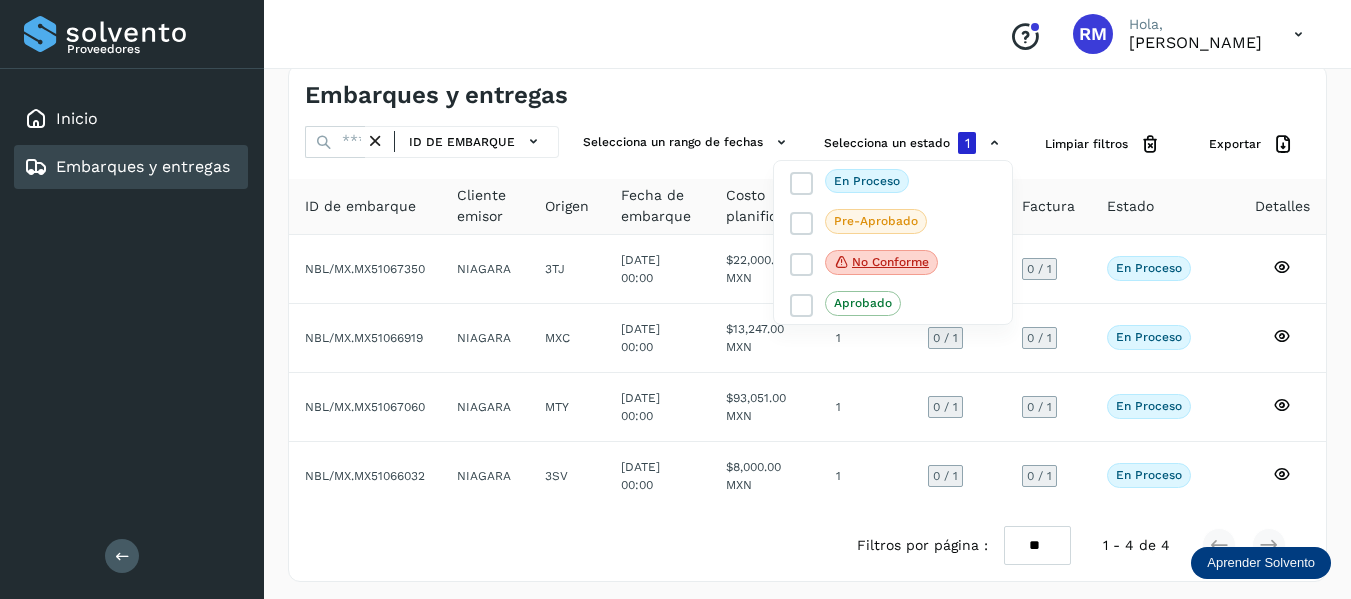 scroll, scrollTop: 29, scrollLeft: 0, axis: vertical 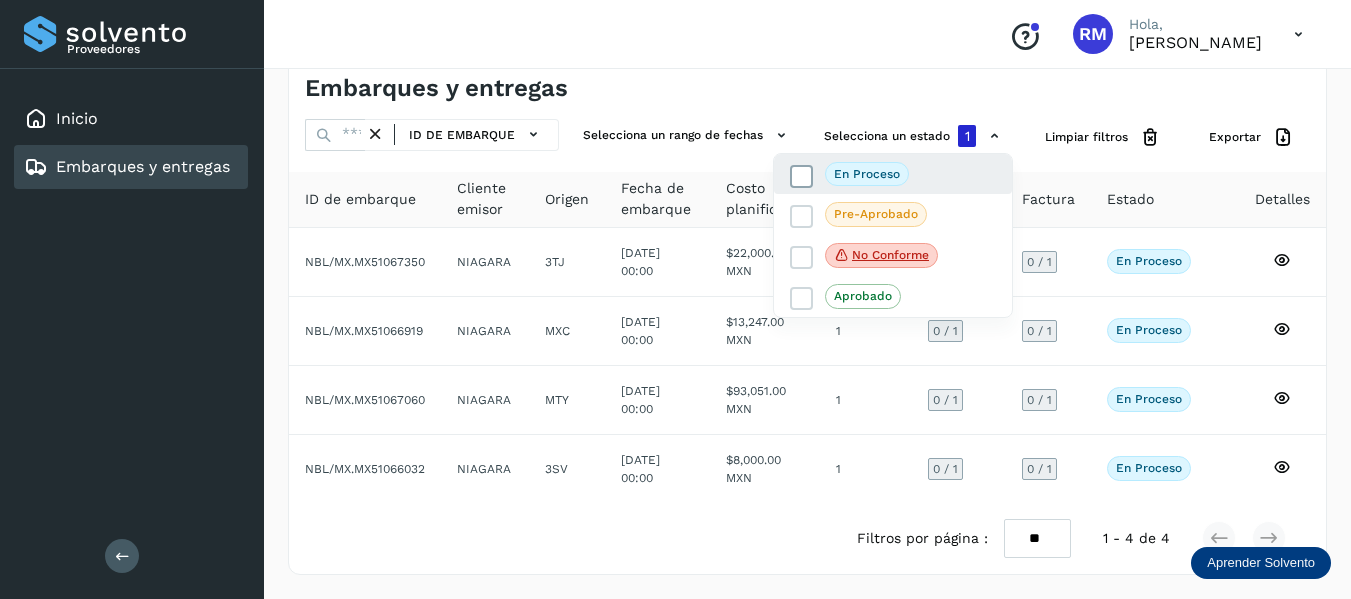 click at bounding box center [802, 176] 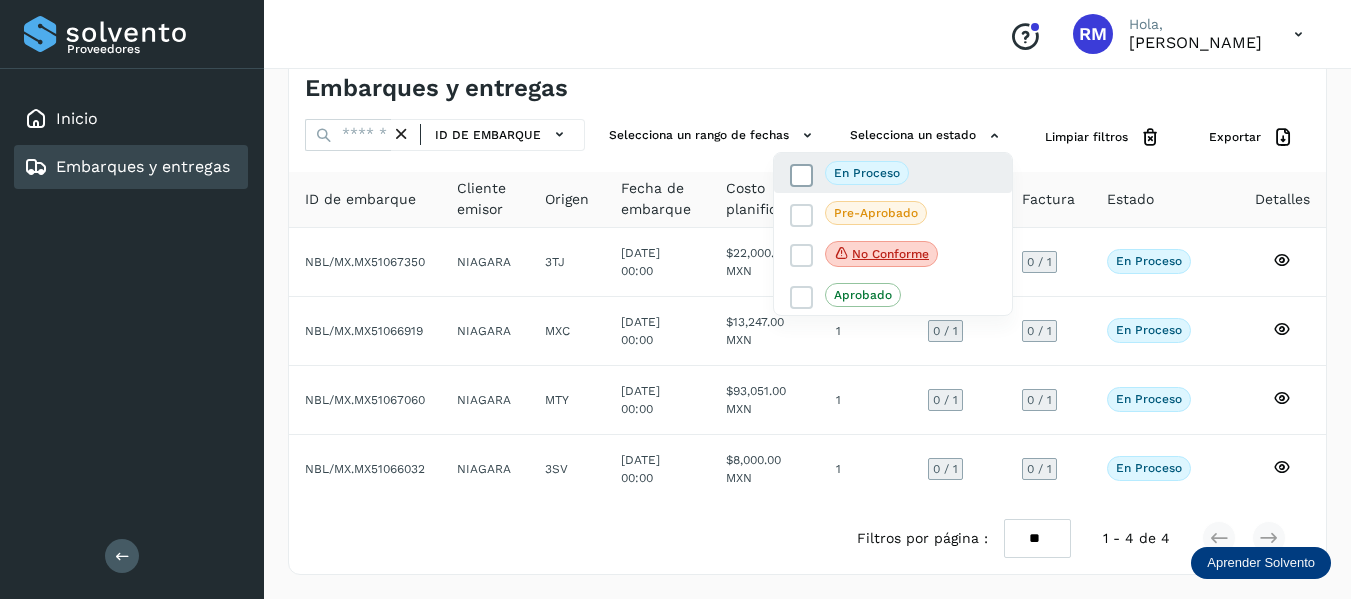 click at bounding box center (802, 175) 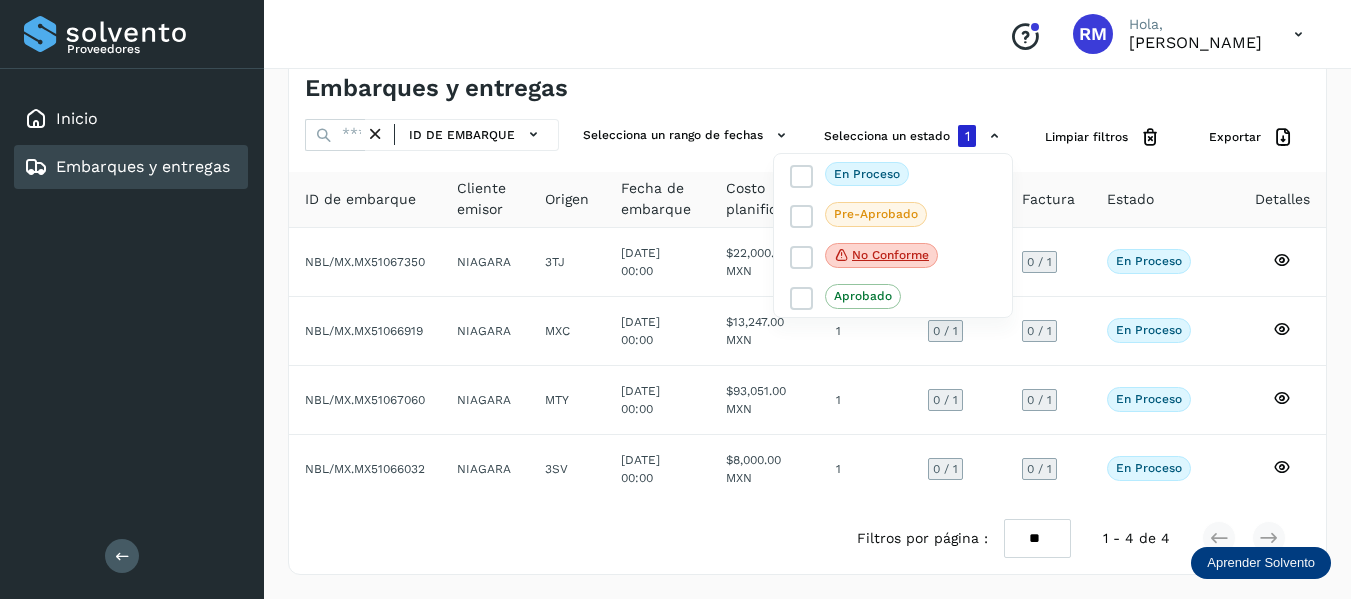 click at bounding box center (675, 299) 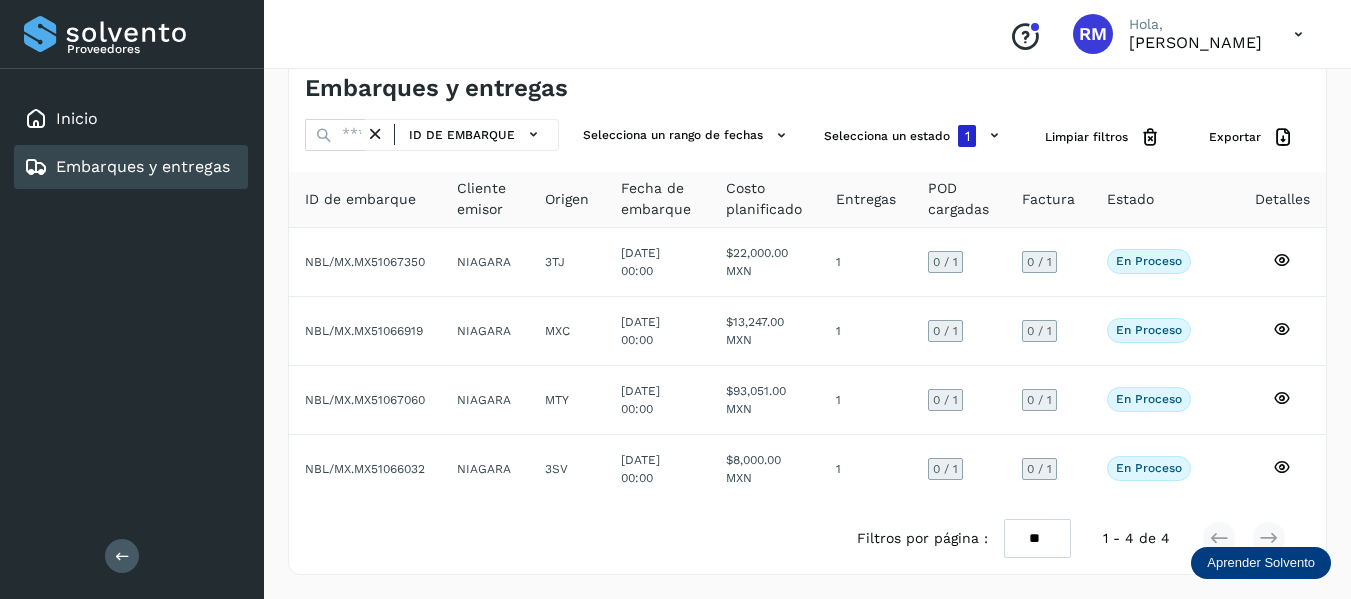 click on "Embarques y entregas" at bounding box center (143, 166) 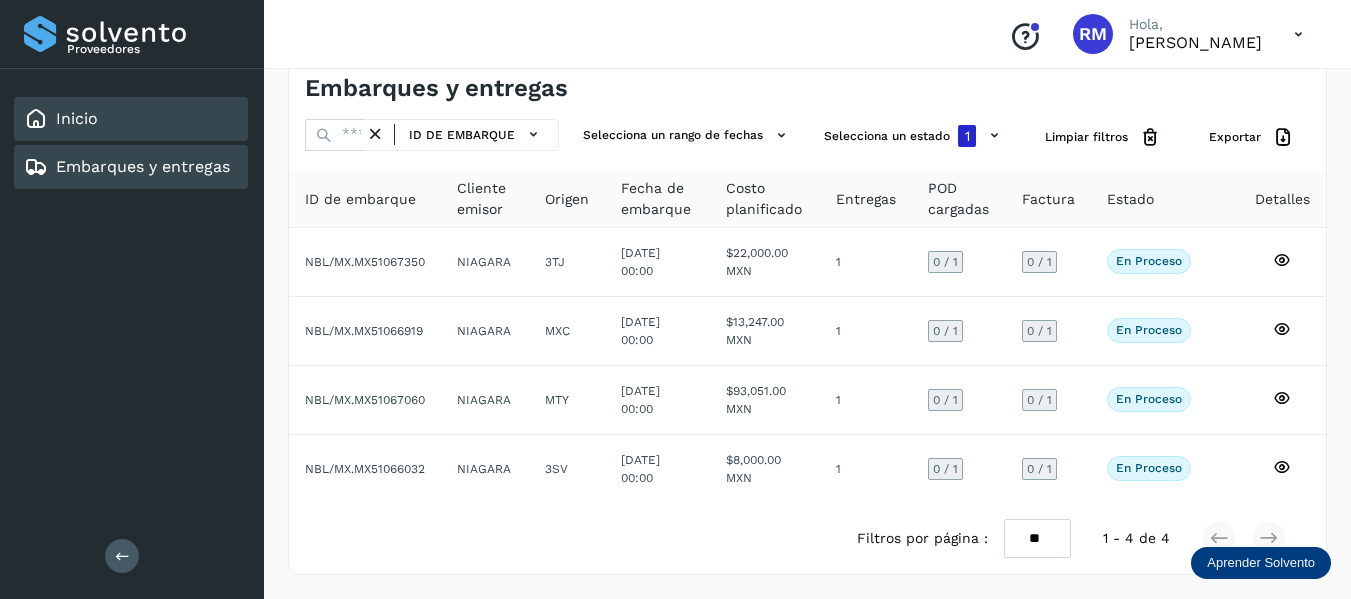click on "Inicio" 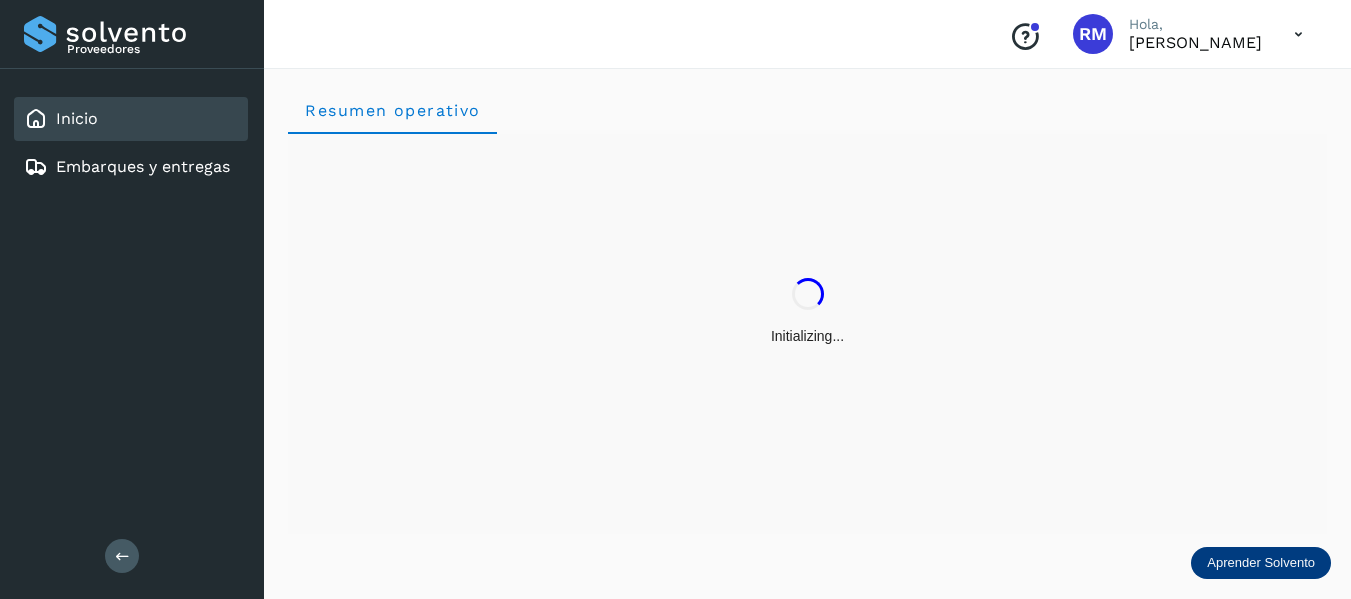 scroll, scrollTop: 0, scrollLeft: 0, axis: both 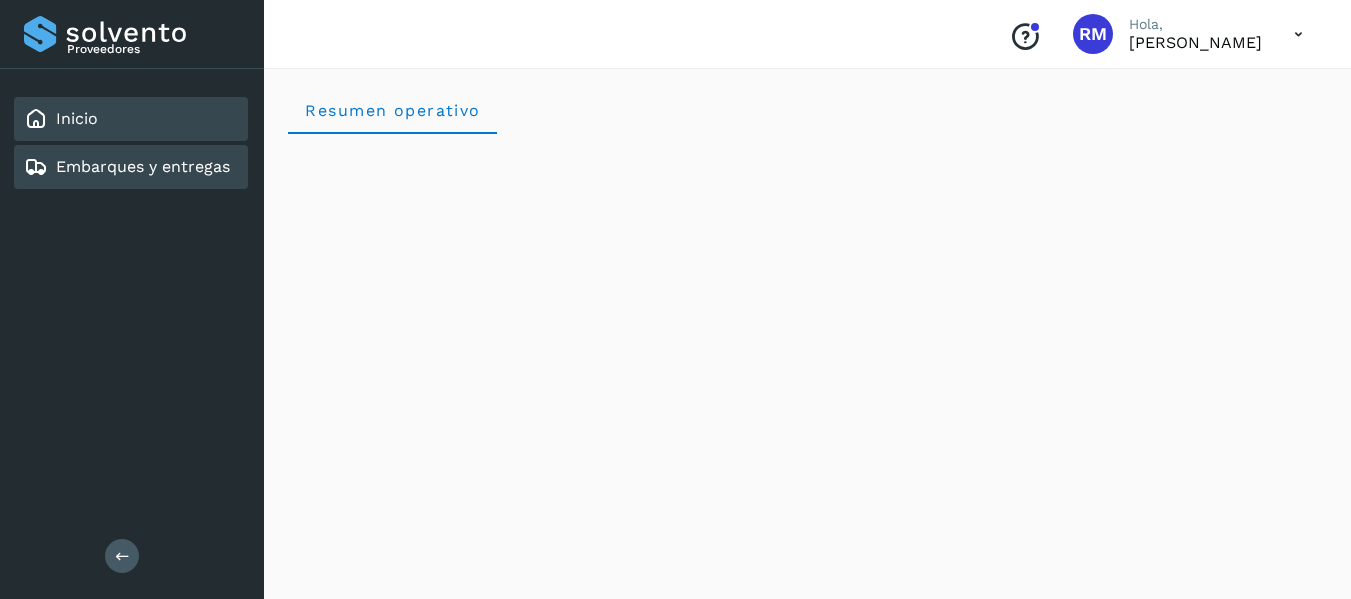 click on "Embarques y entregas" at bounding box center [143, 166] 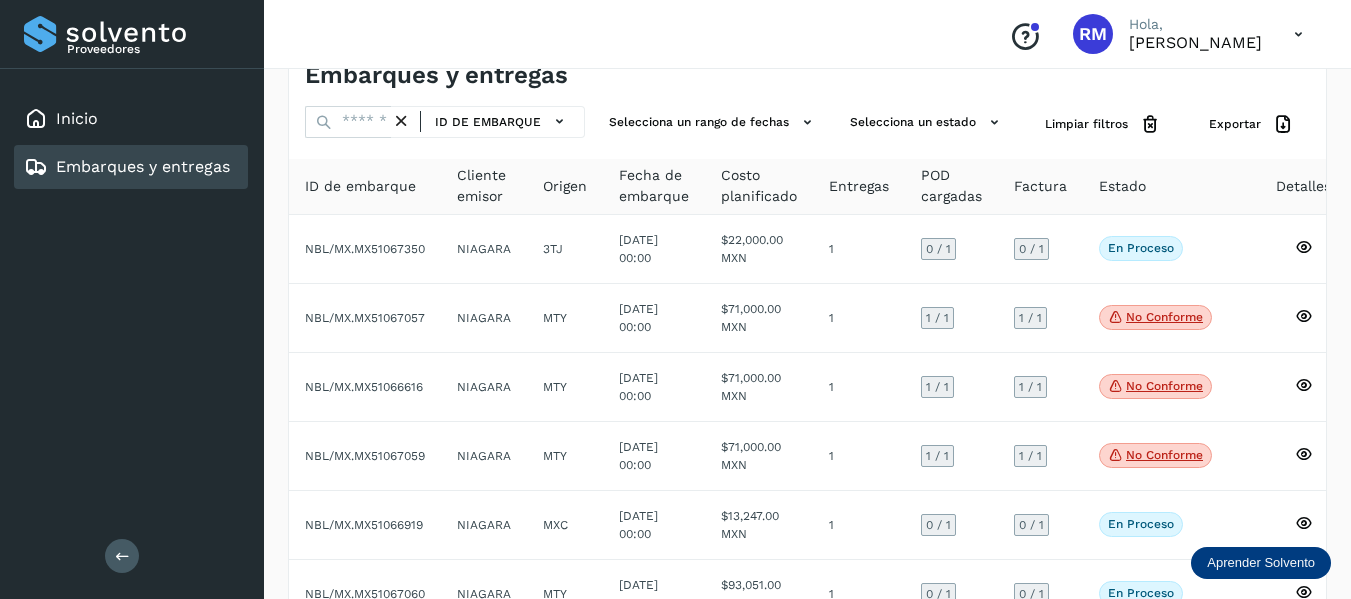 scroll, scrollTop: 0, scrollLeft: 0, axis: both 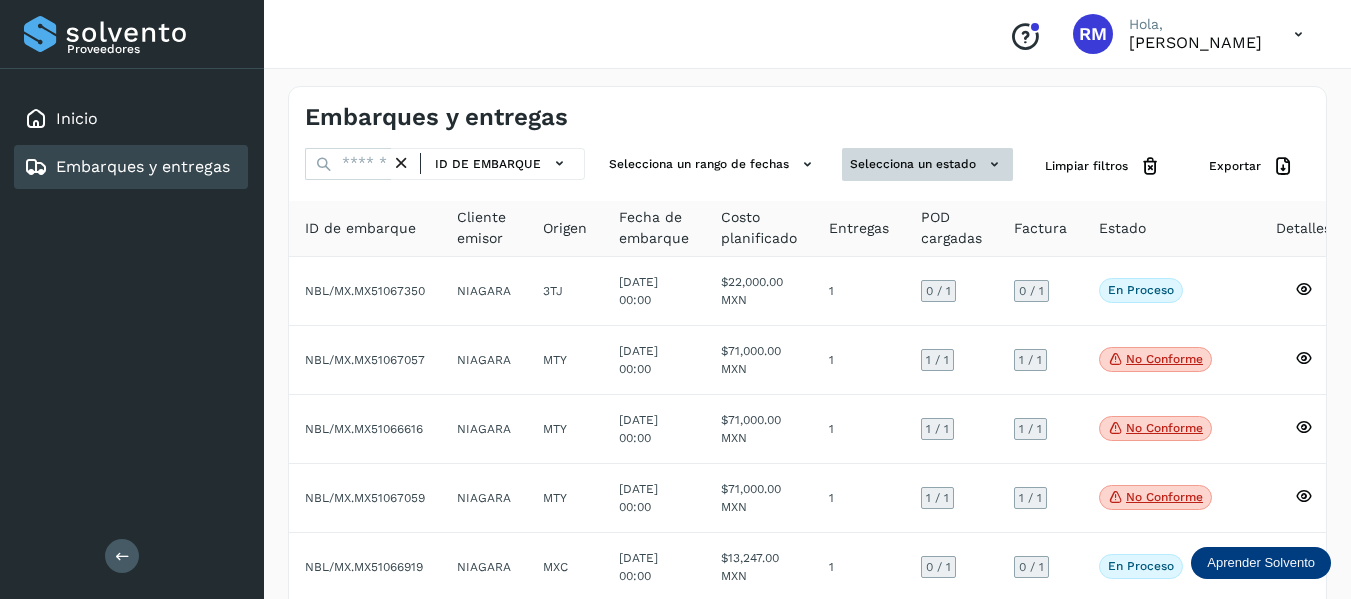 click on "Selecciona un estado" at bounding box center (927, 164) 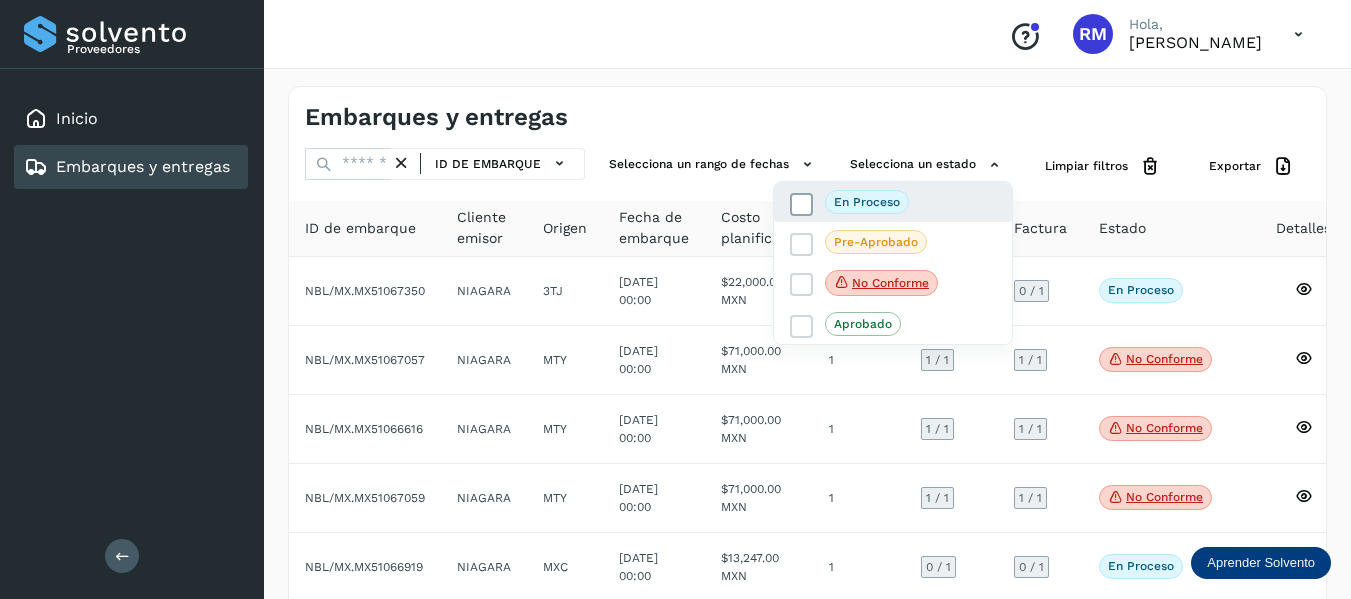 click on "En proceso" 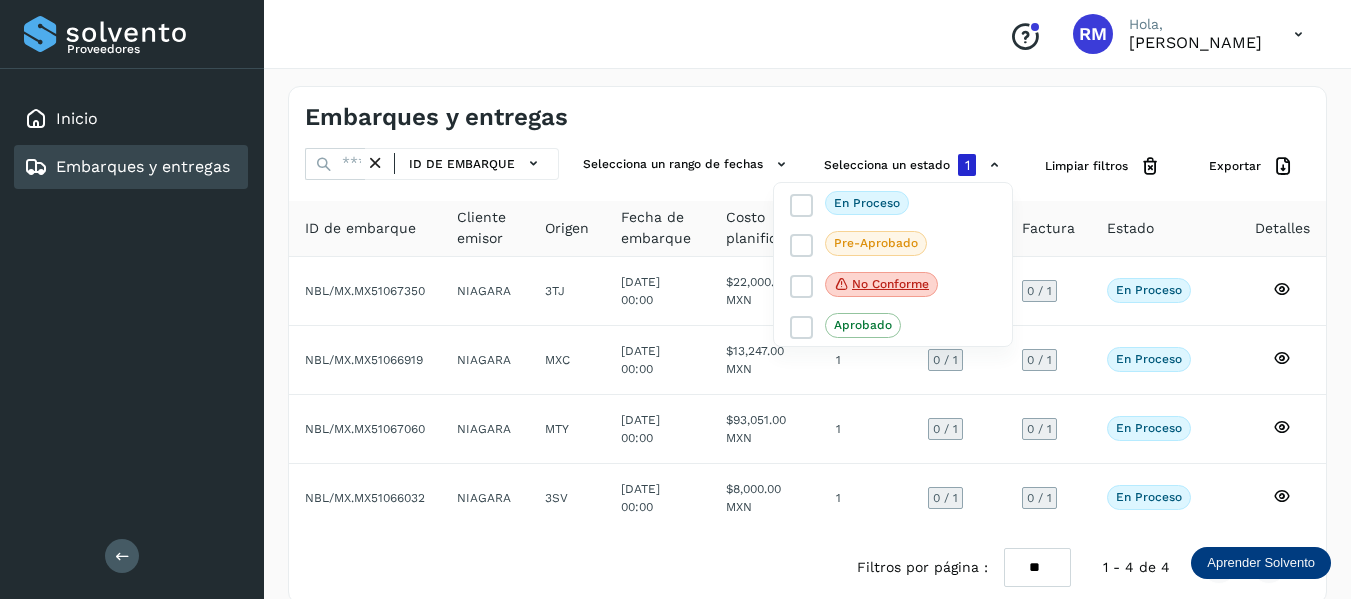 click at bounding box center [675, 299] 